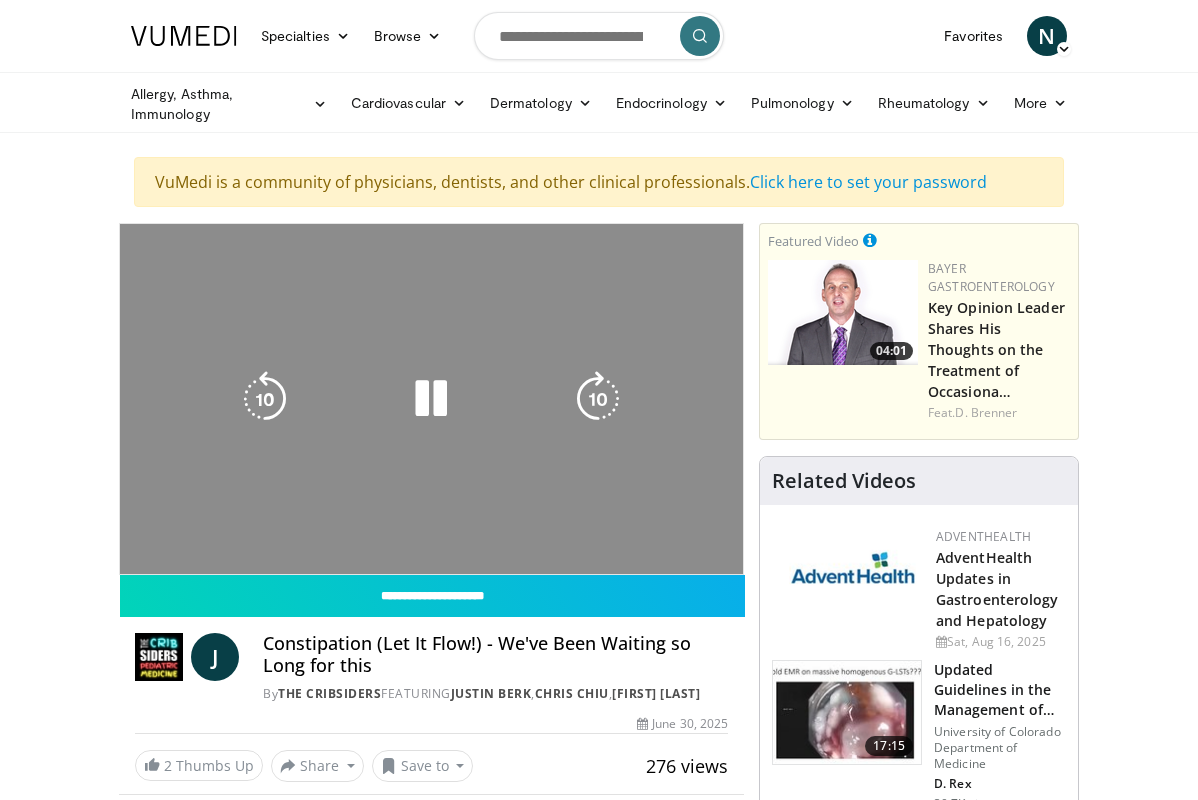 scroll, scrollTop: 0, scrollLeft: 0, axis: both 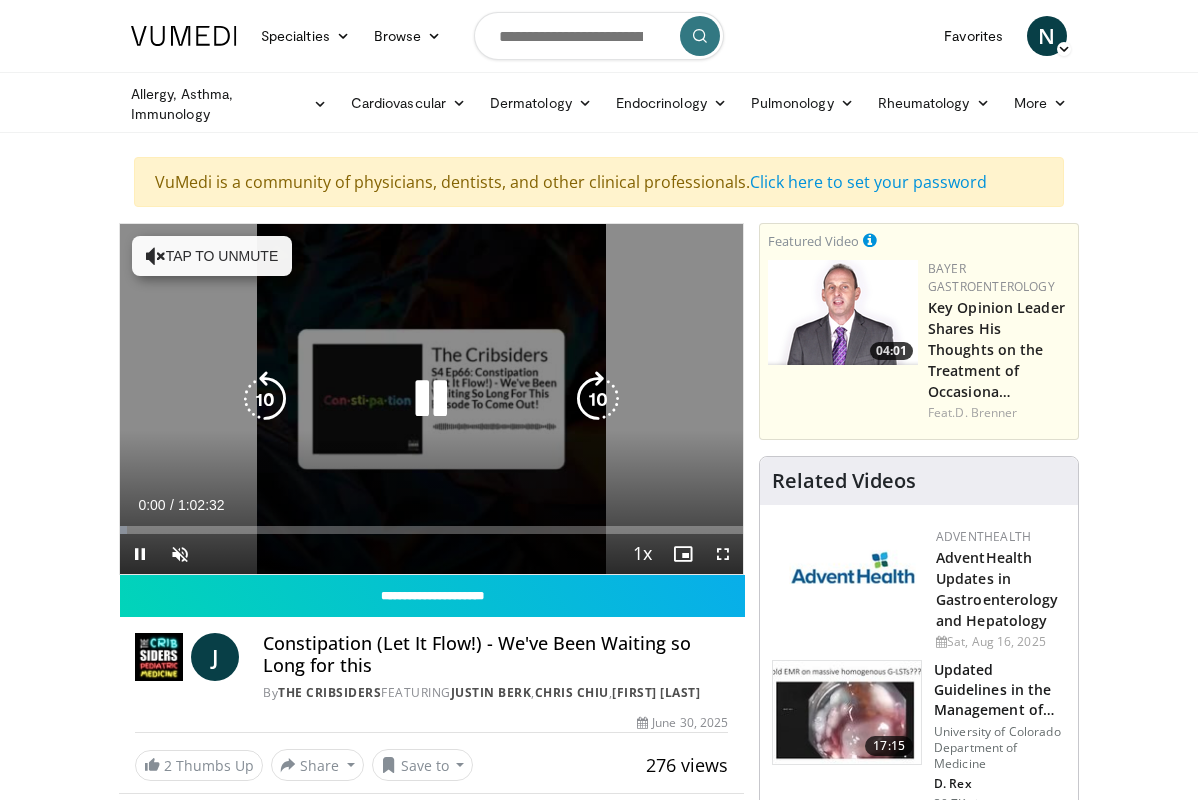 click at bounding box center [431, 399] 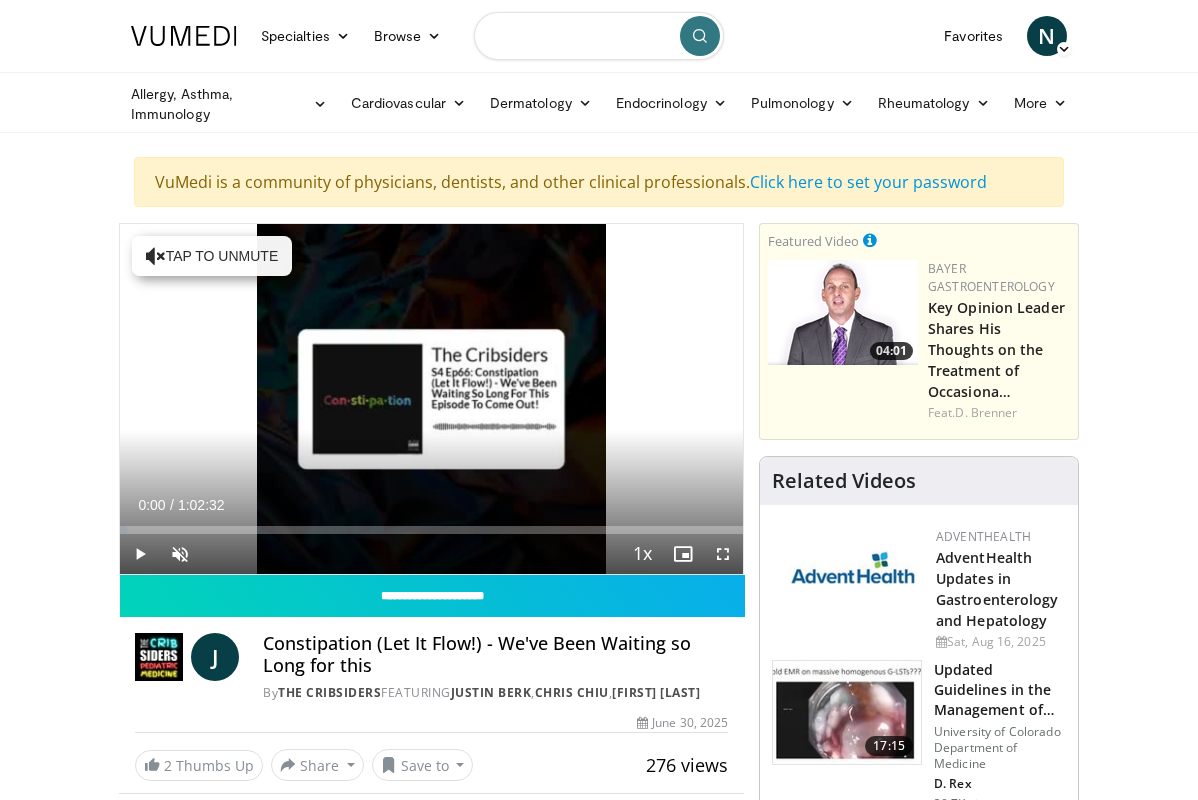 click at bounding box center [599, 36] 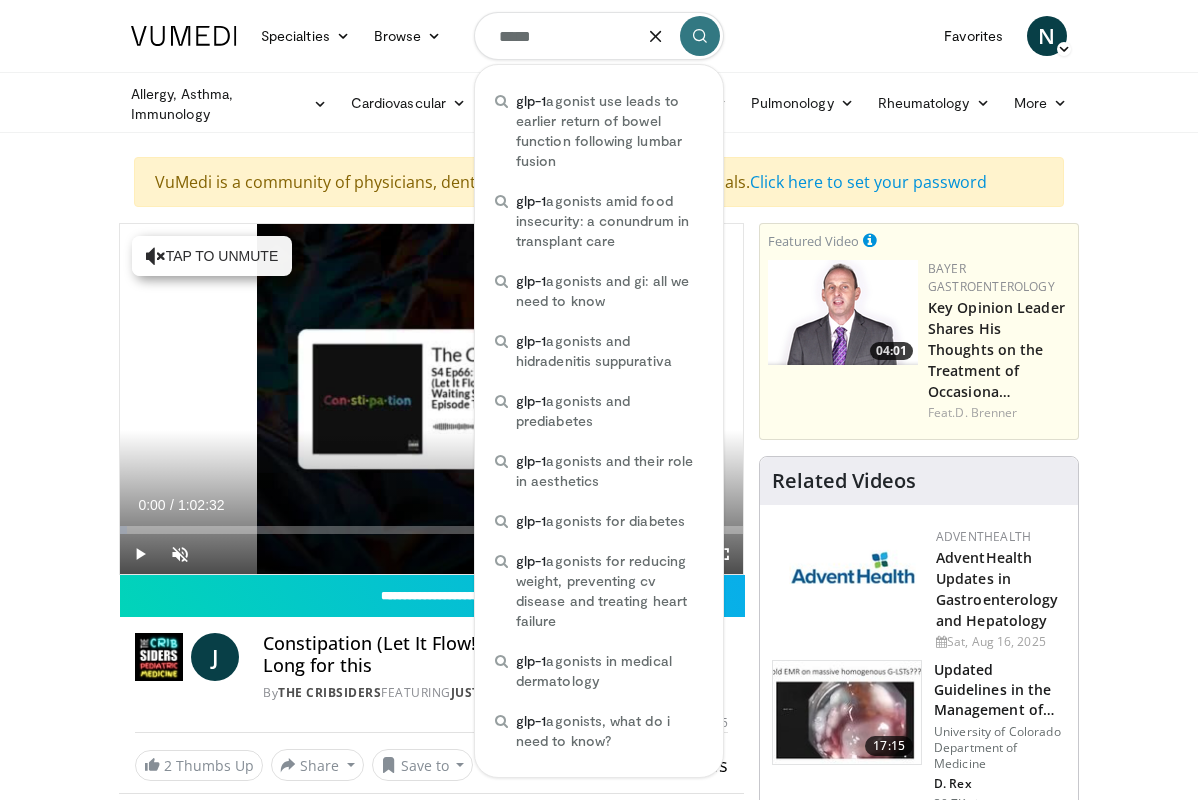 type on "*****" 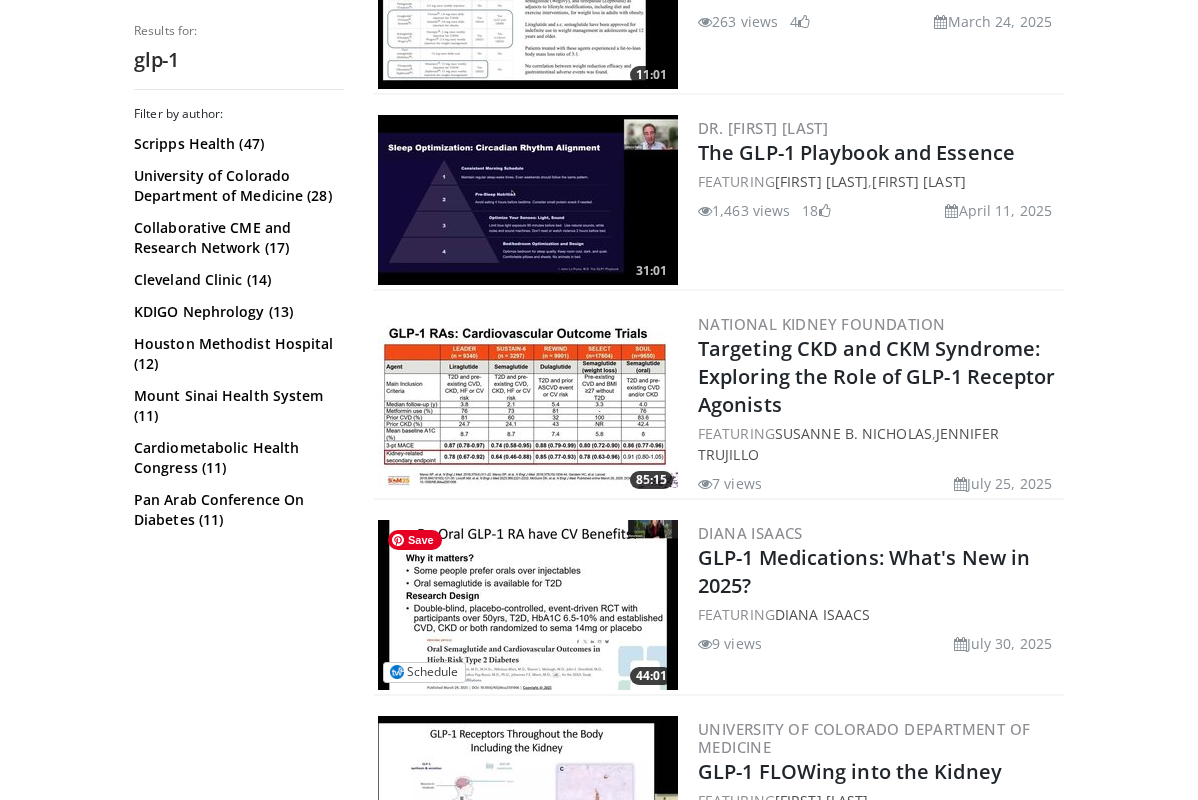 scroll, scrollTop: 1013, scrollLeft: 0, axis: vertical 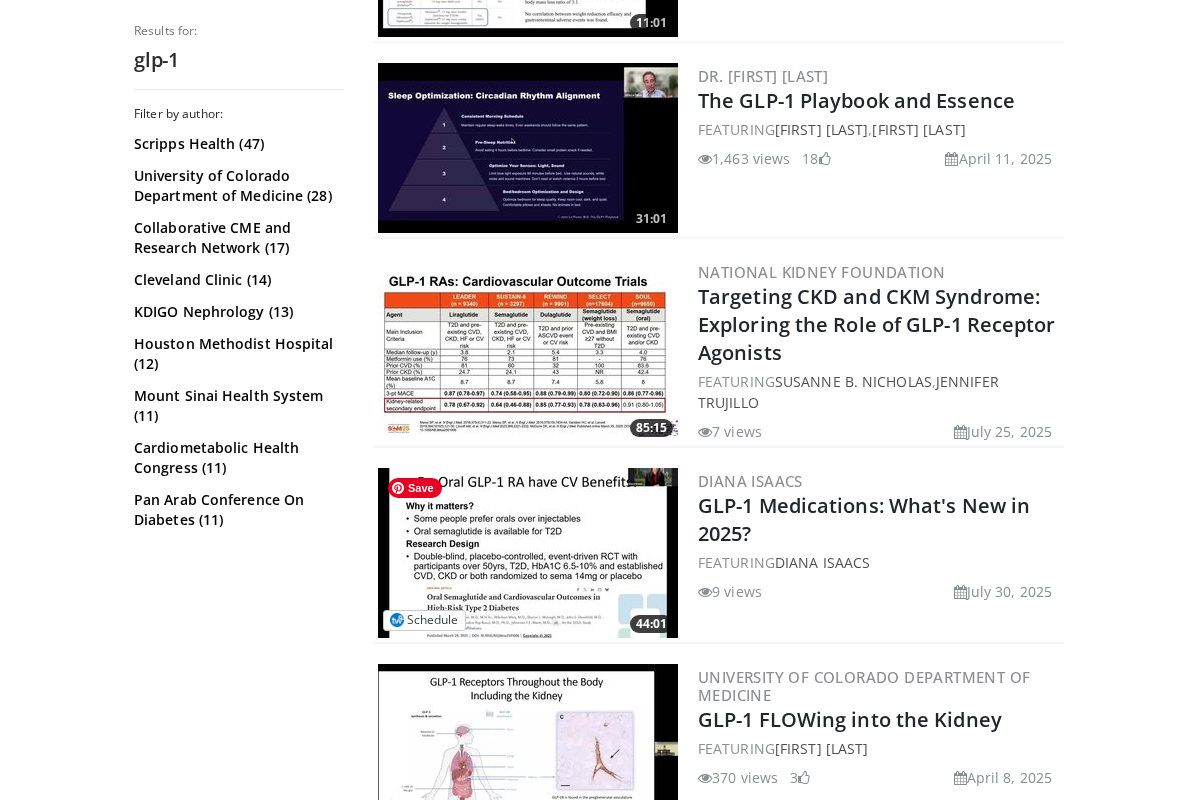 click at bounding box center [528, 553] 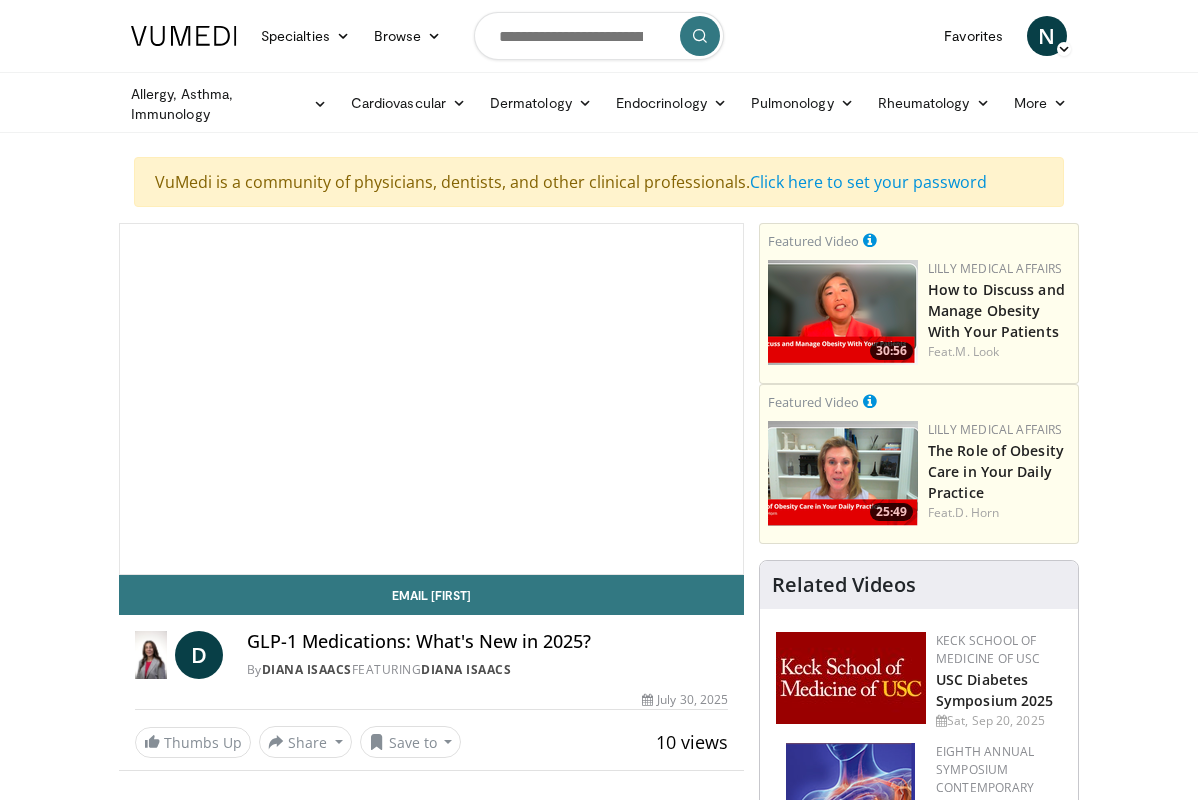 scroll, scrollTop: 0, scrollLeft: 0, axis: both 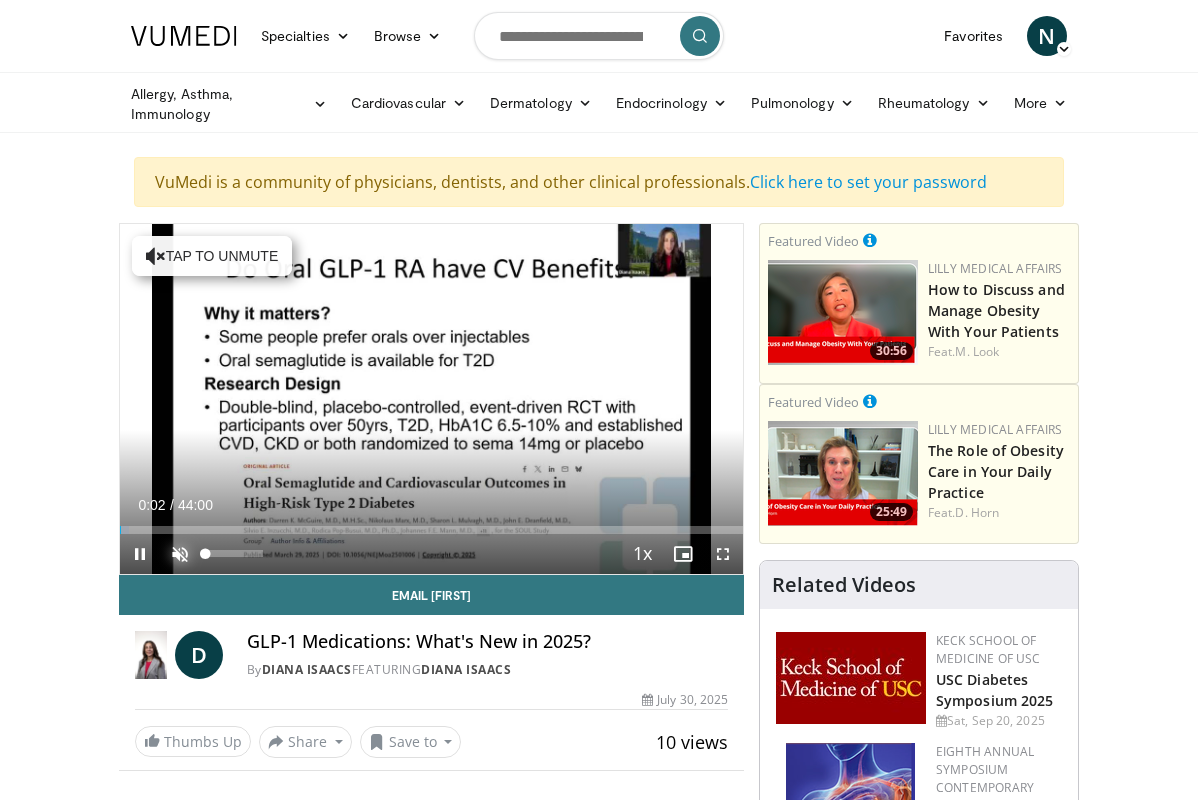 click at bounding box center [180, 554] 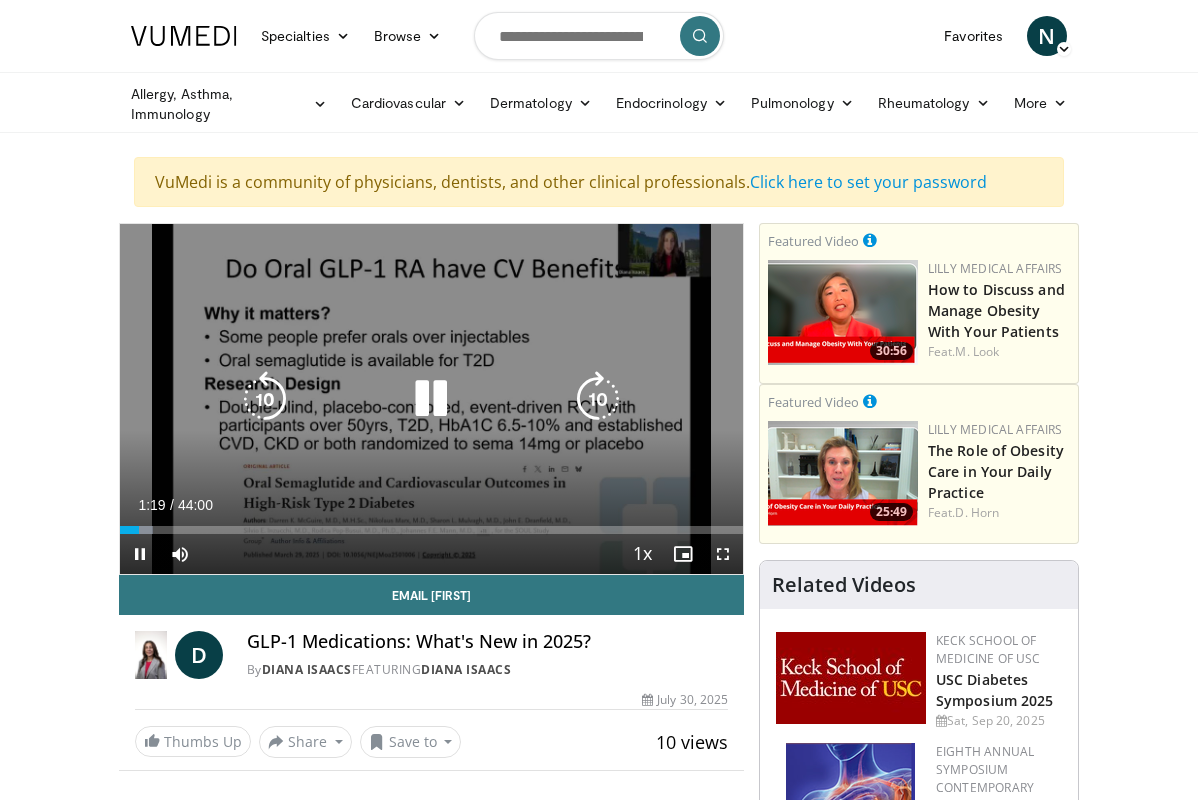 click at bounding box center [431, 399] 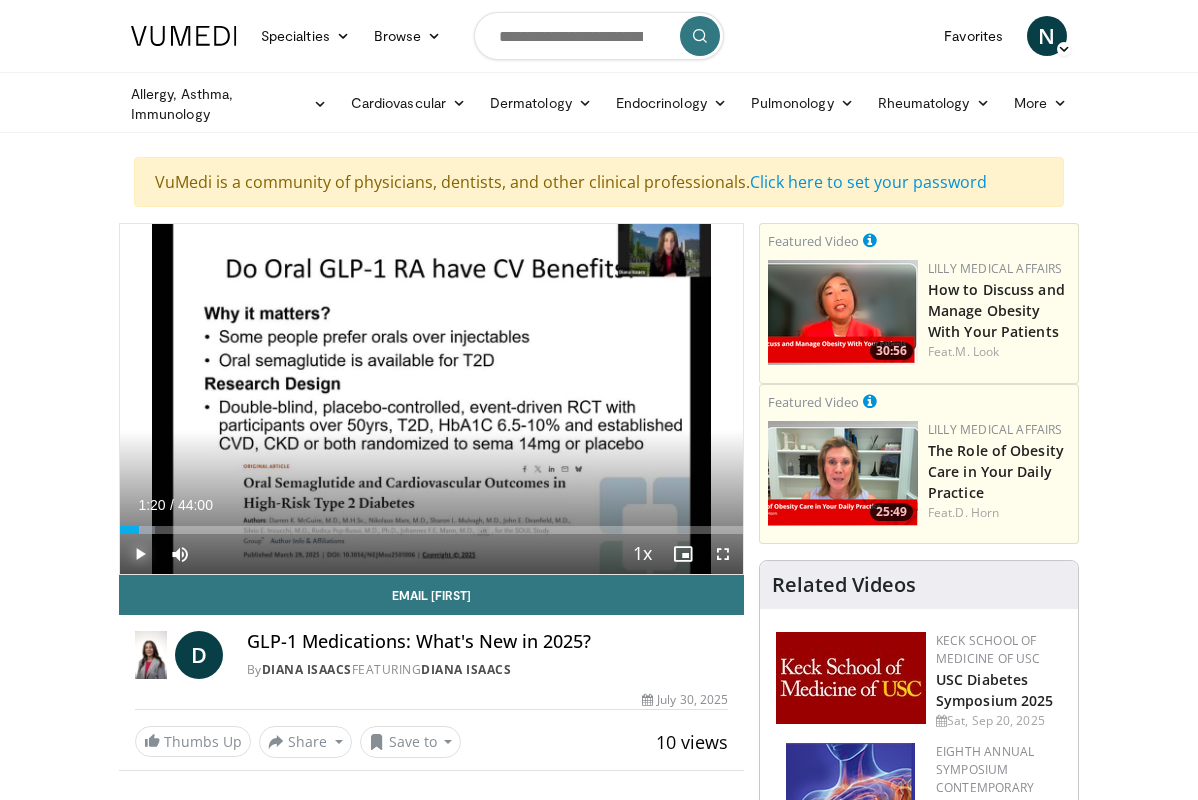click at bounding box center [140, 554] 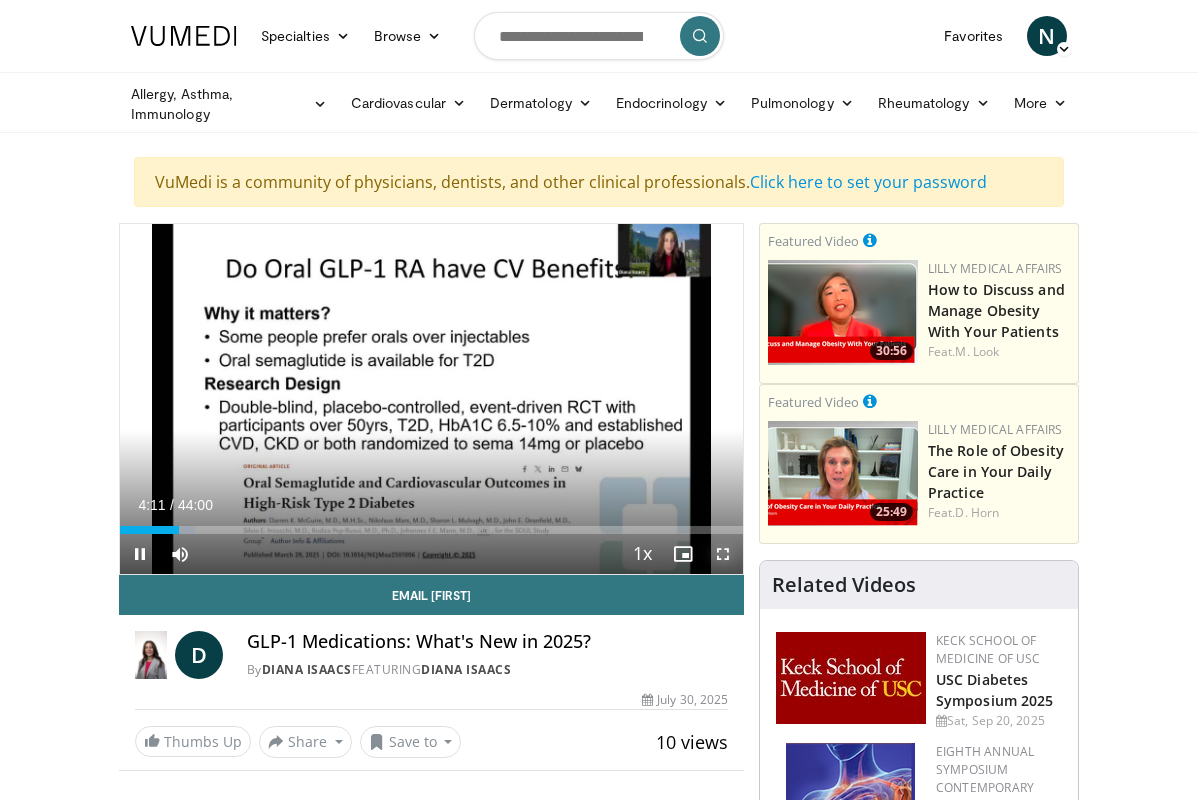 click at bounding box center (723, 554) 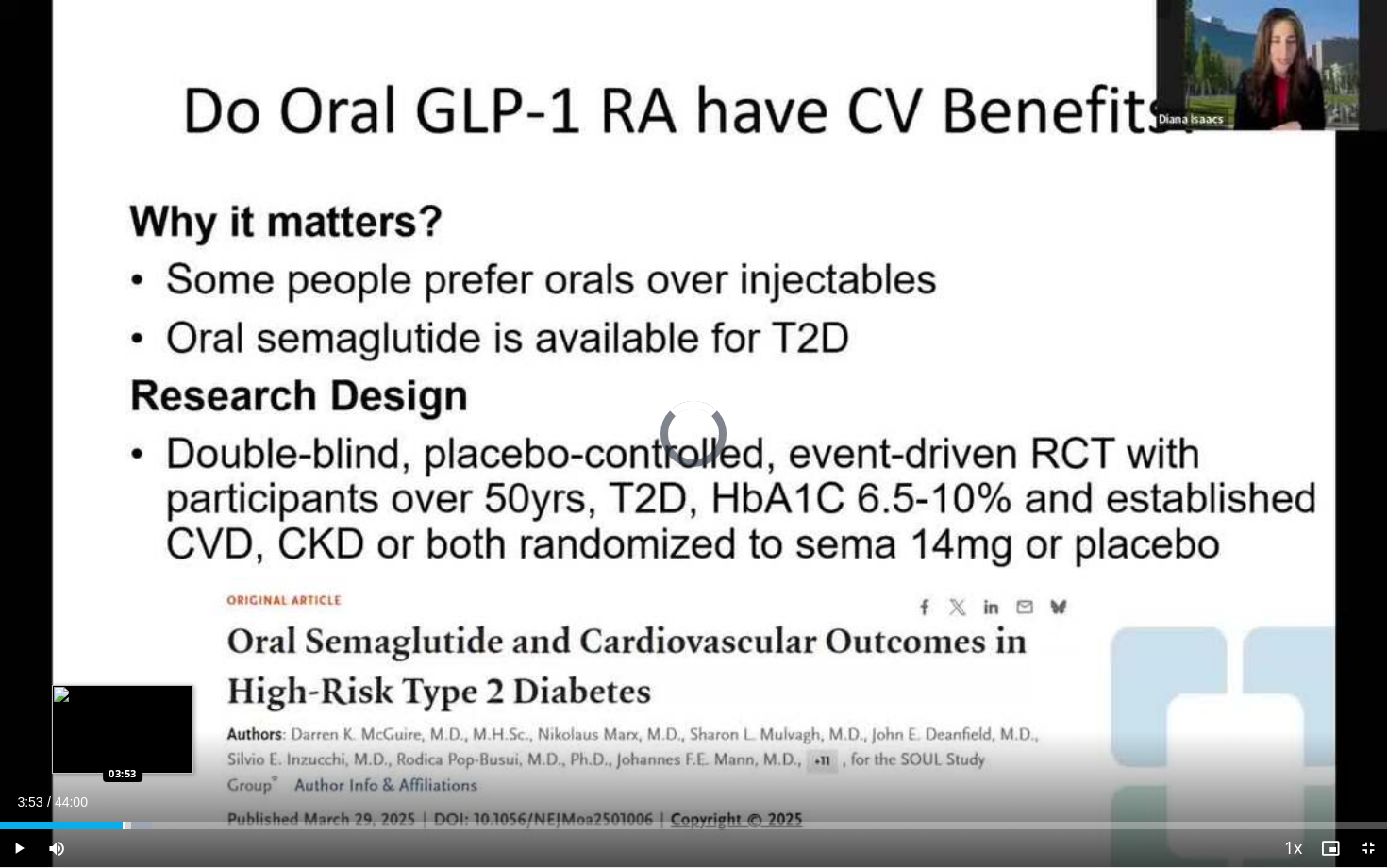 click at bounding box center [124, 826] 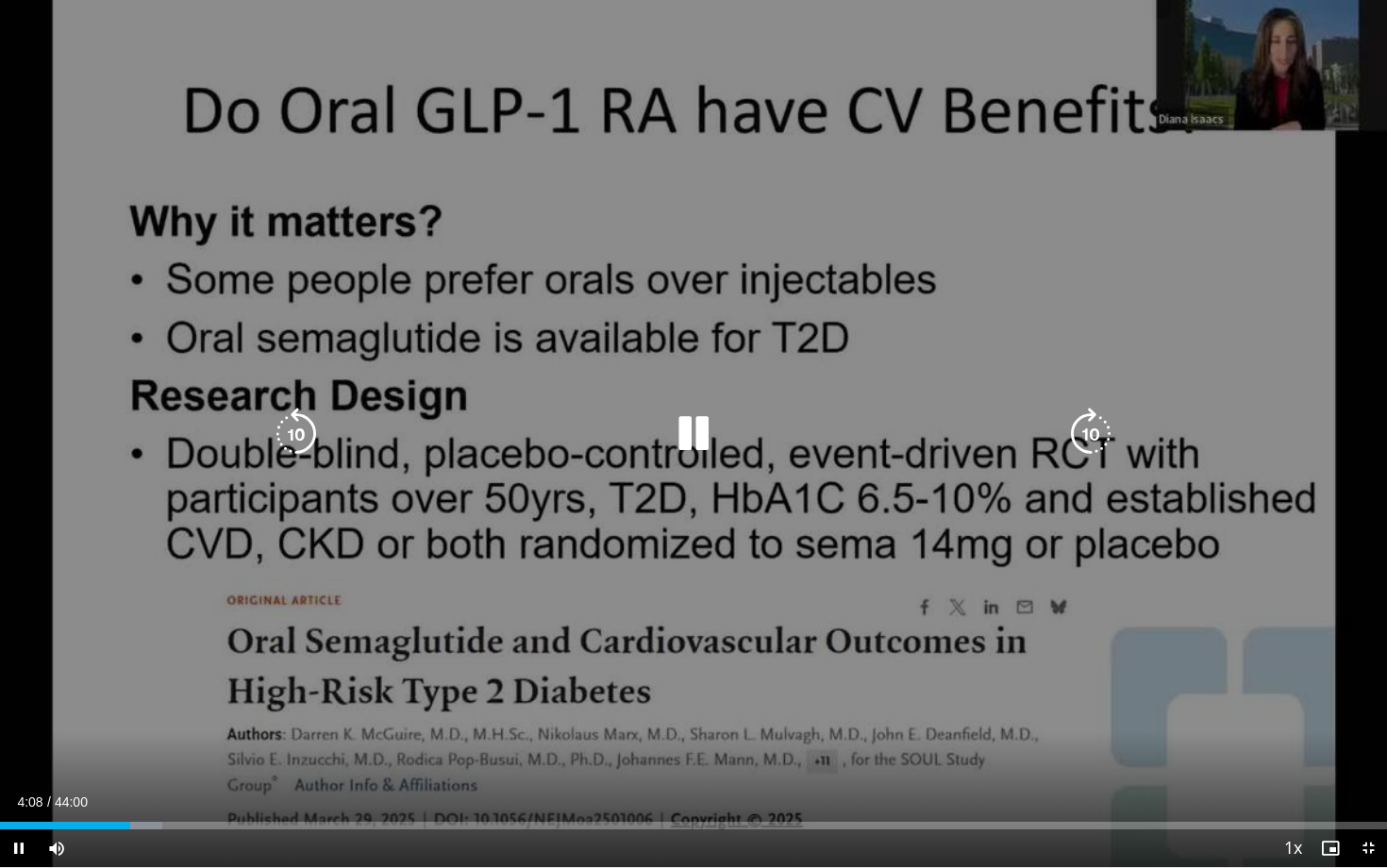 click on "10 seconds
Tap to unmute" at bounding box center [694, 433] 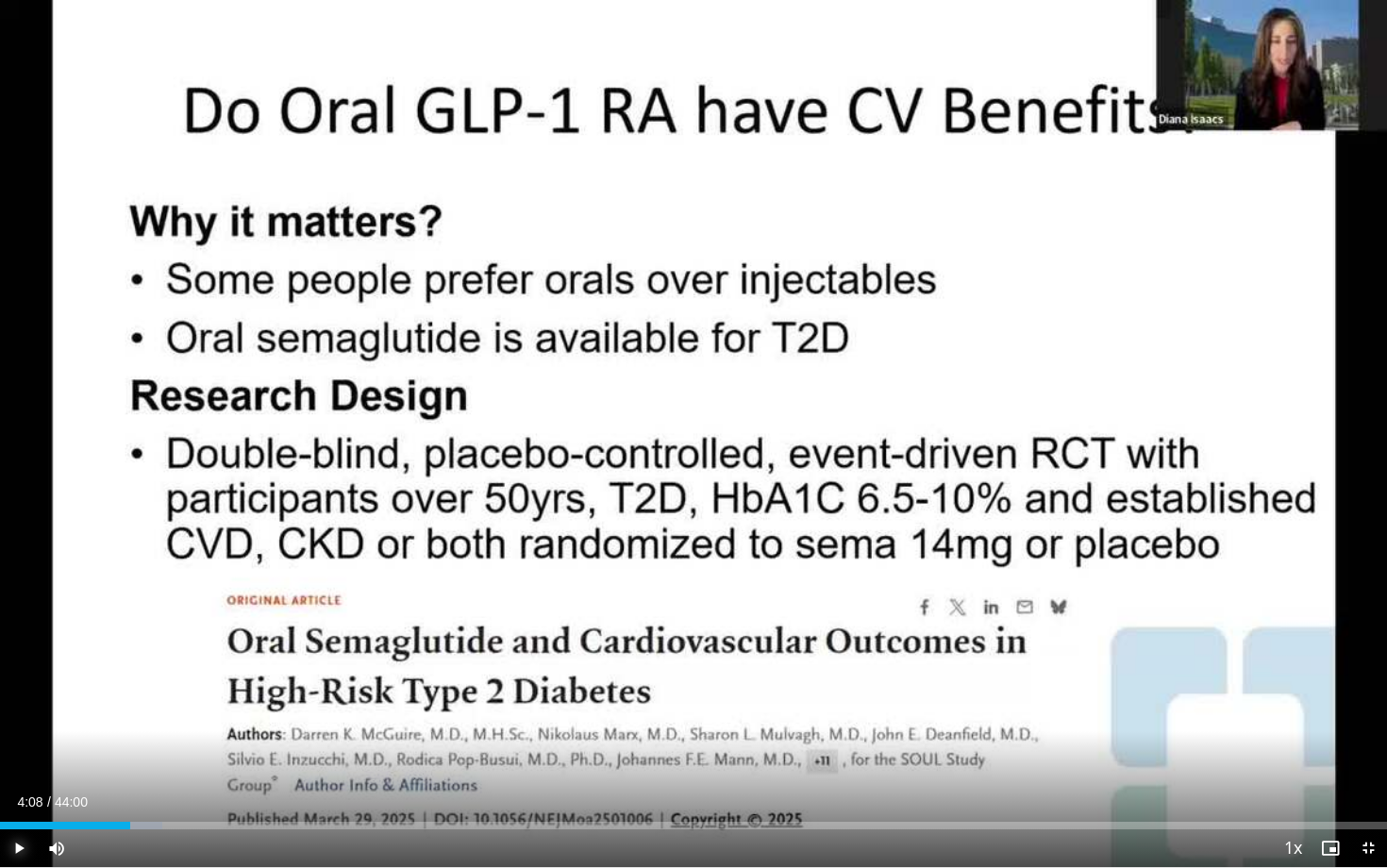 click at bounding box center (19, 848) 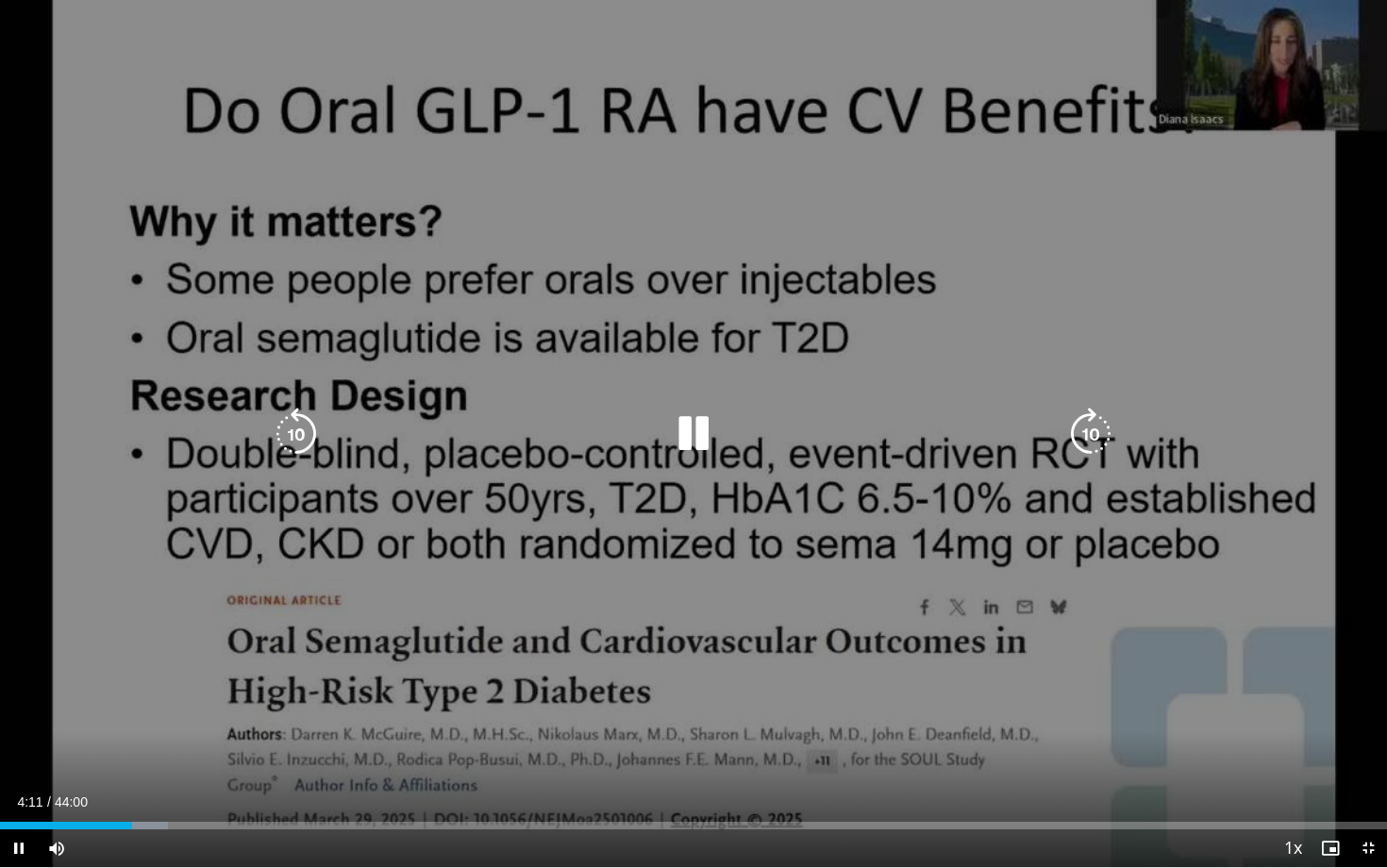 click on "10 seconds
Tap to unmute" at bounding box center (694, 433) 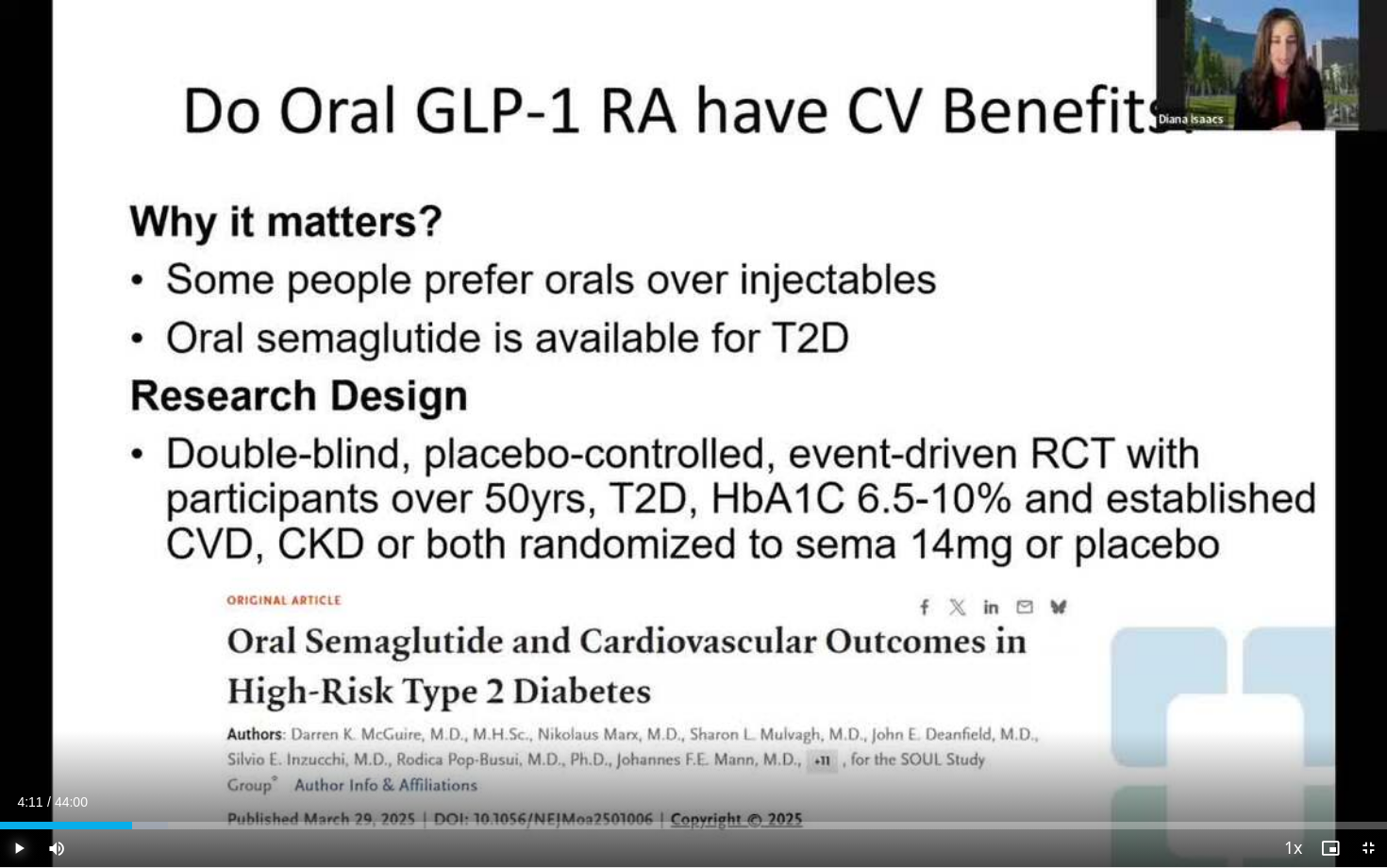click at bounding box center [19, 848] 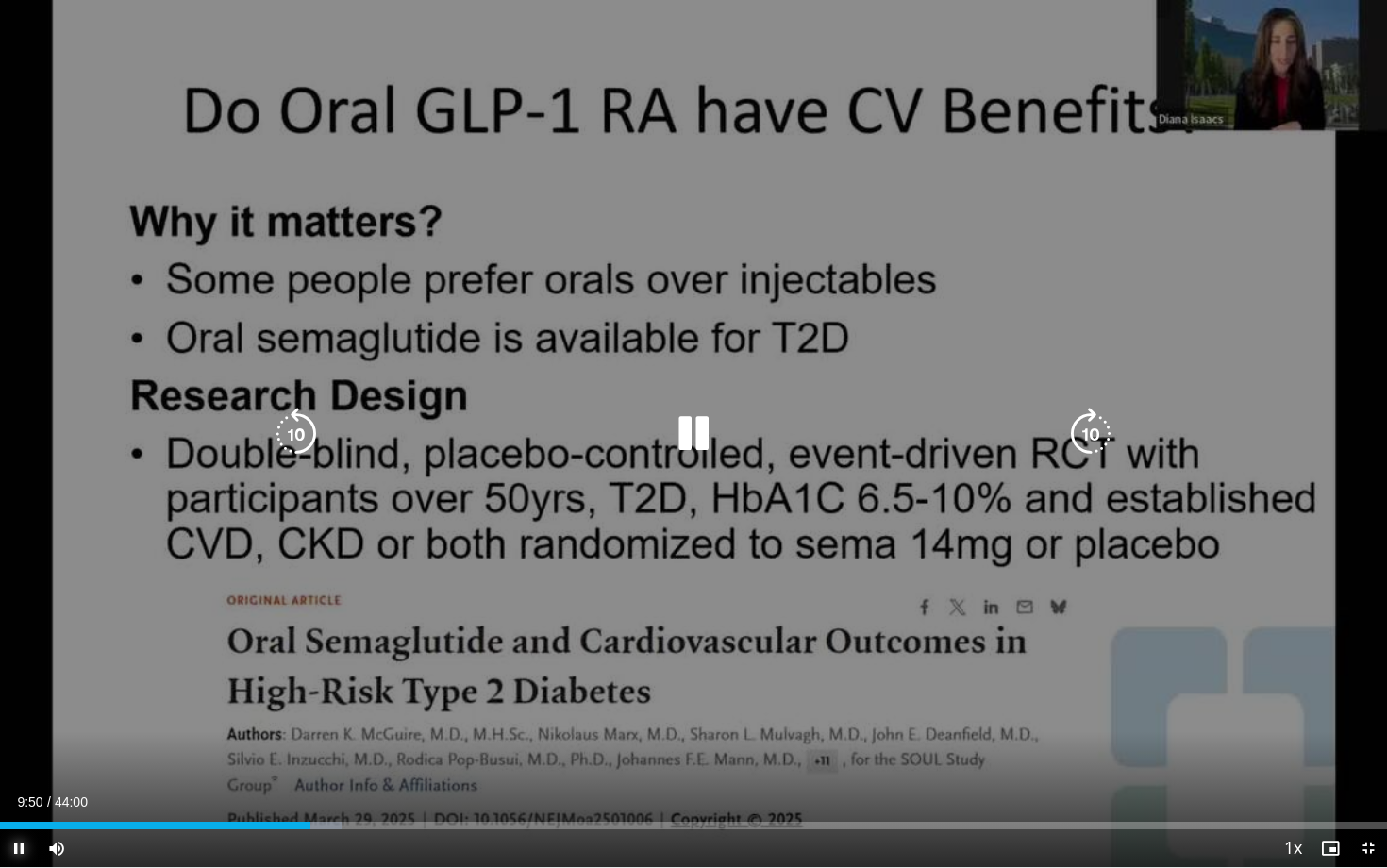 type 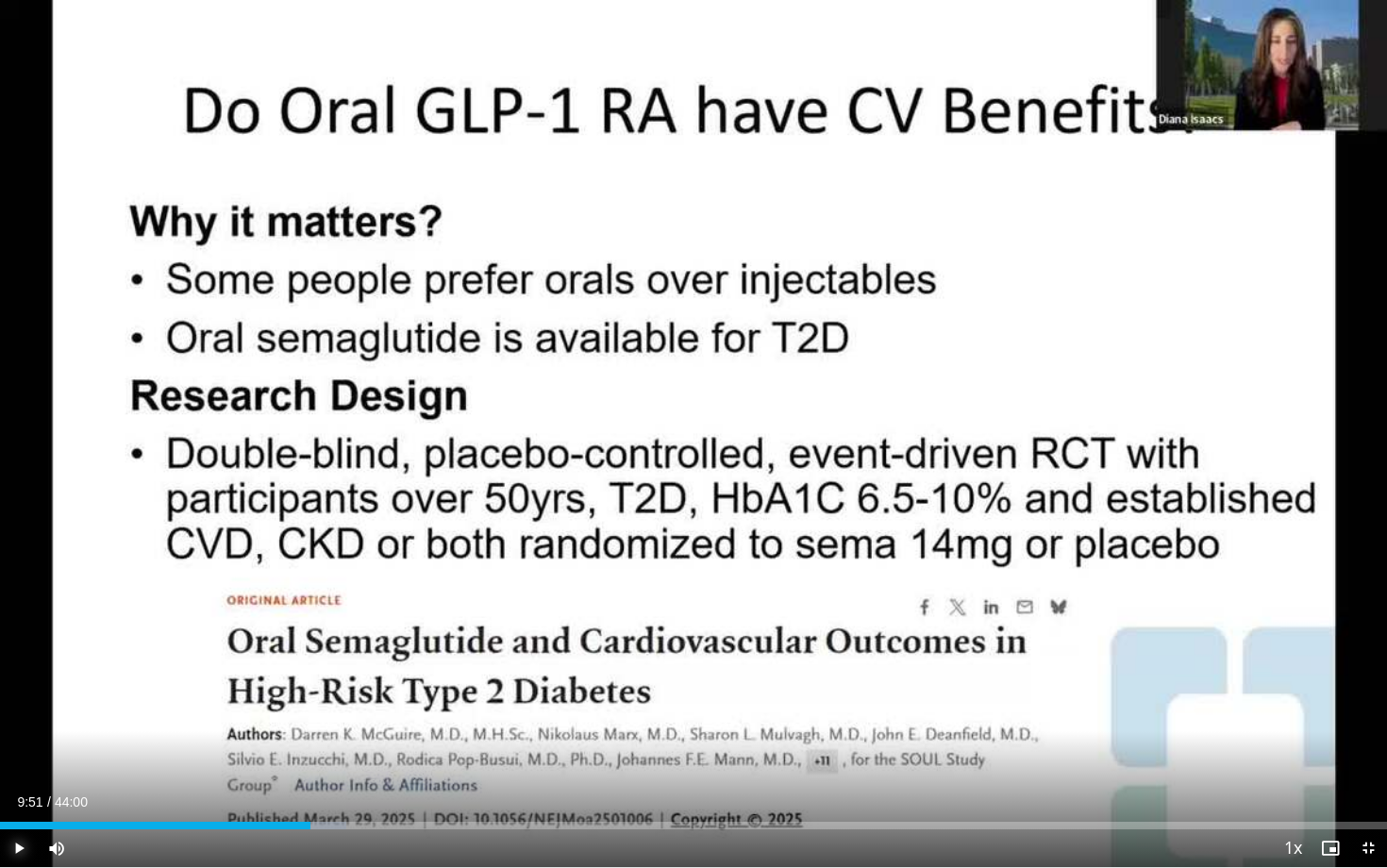 click on "Play" at bounding box center (19, 848) 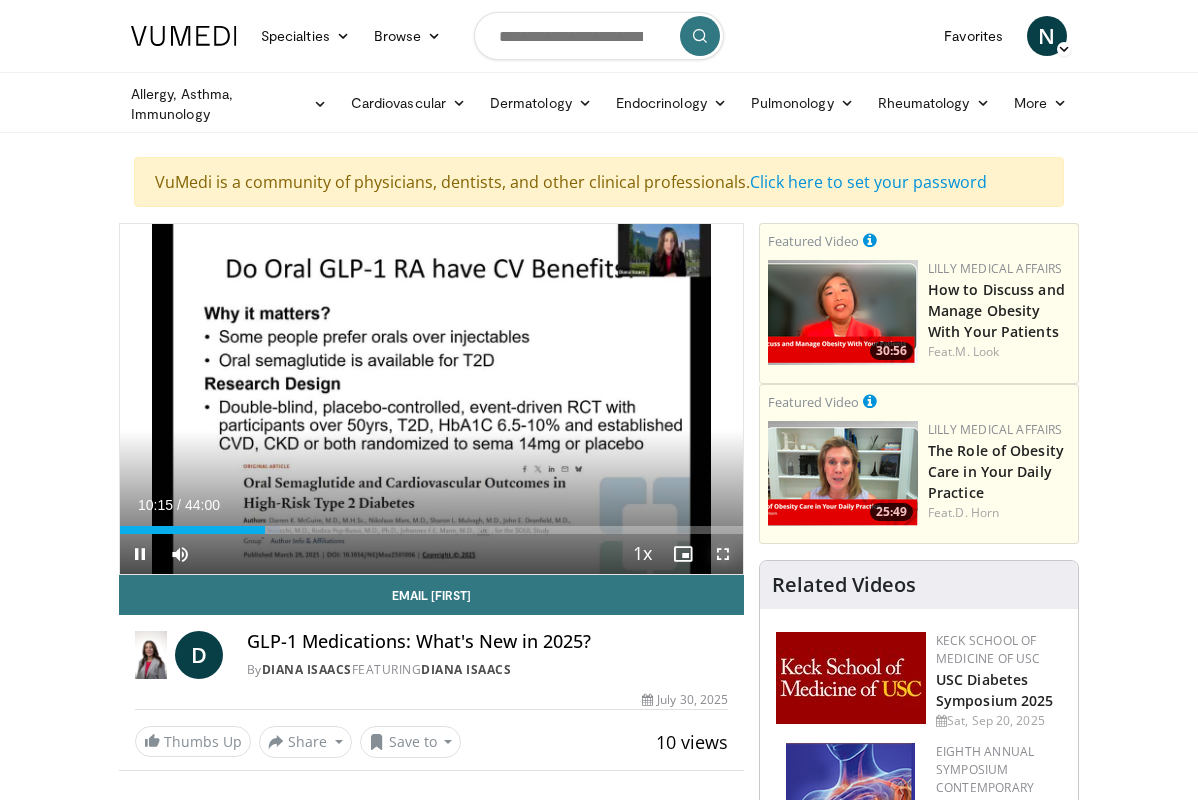 click at bounding box center (723, 554) 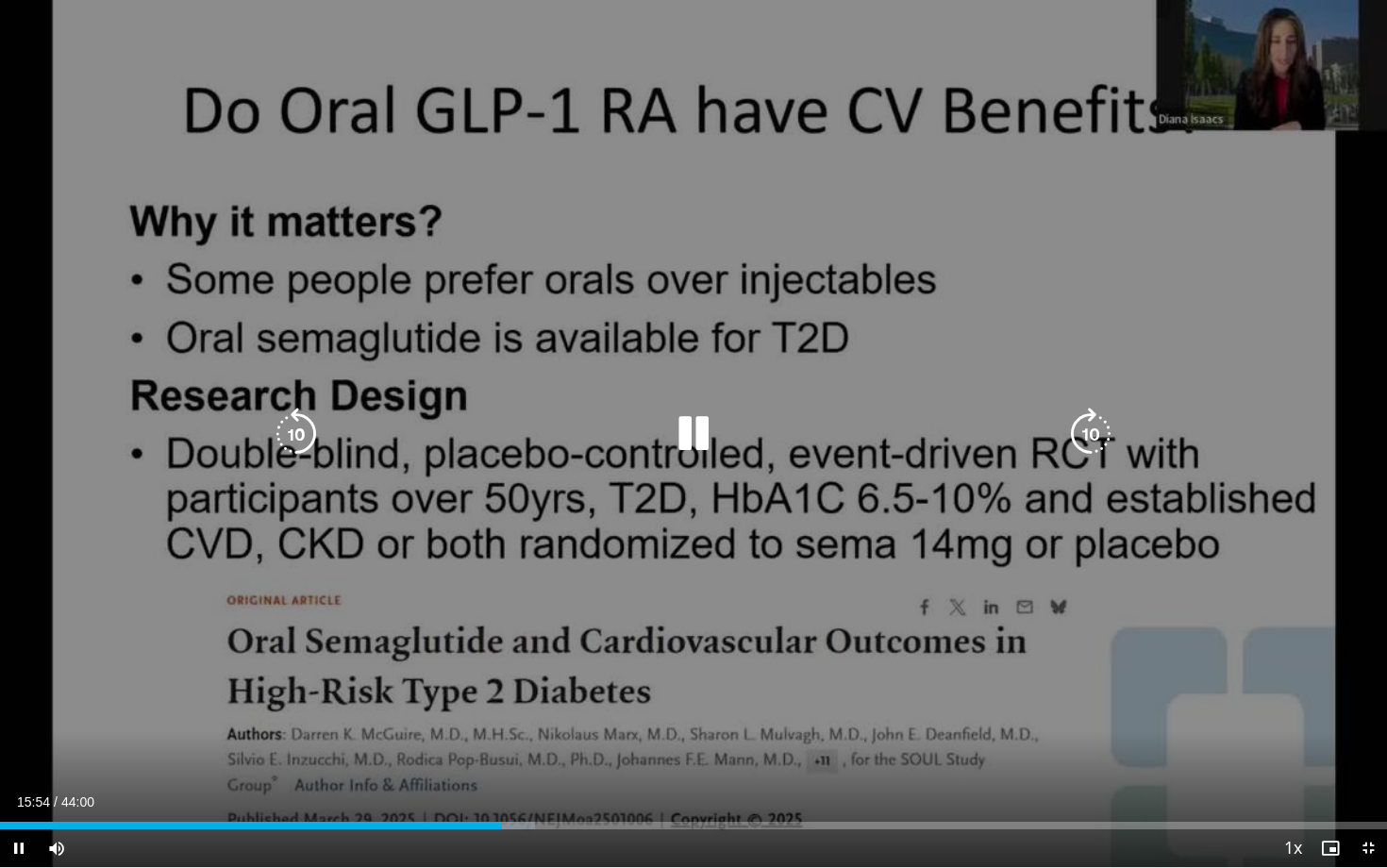 click at bounding box center [694, 434] 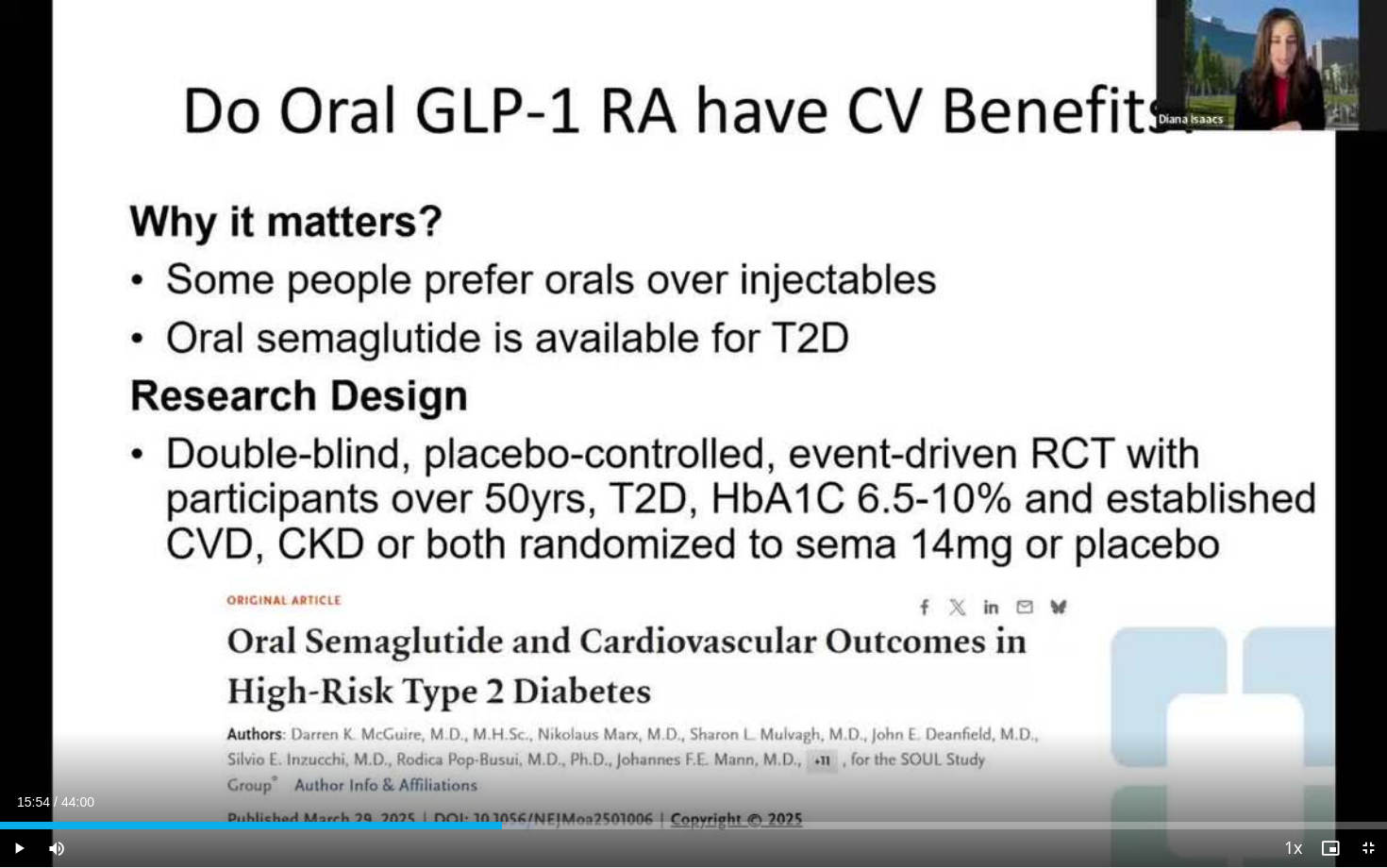 type 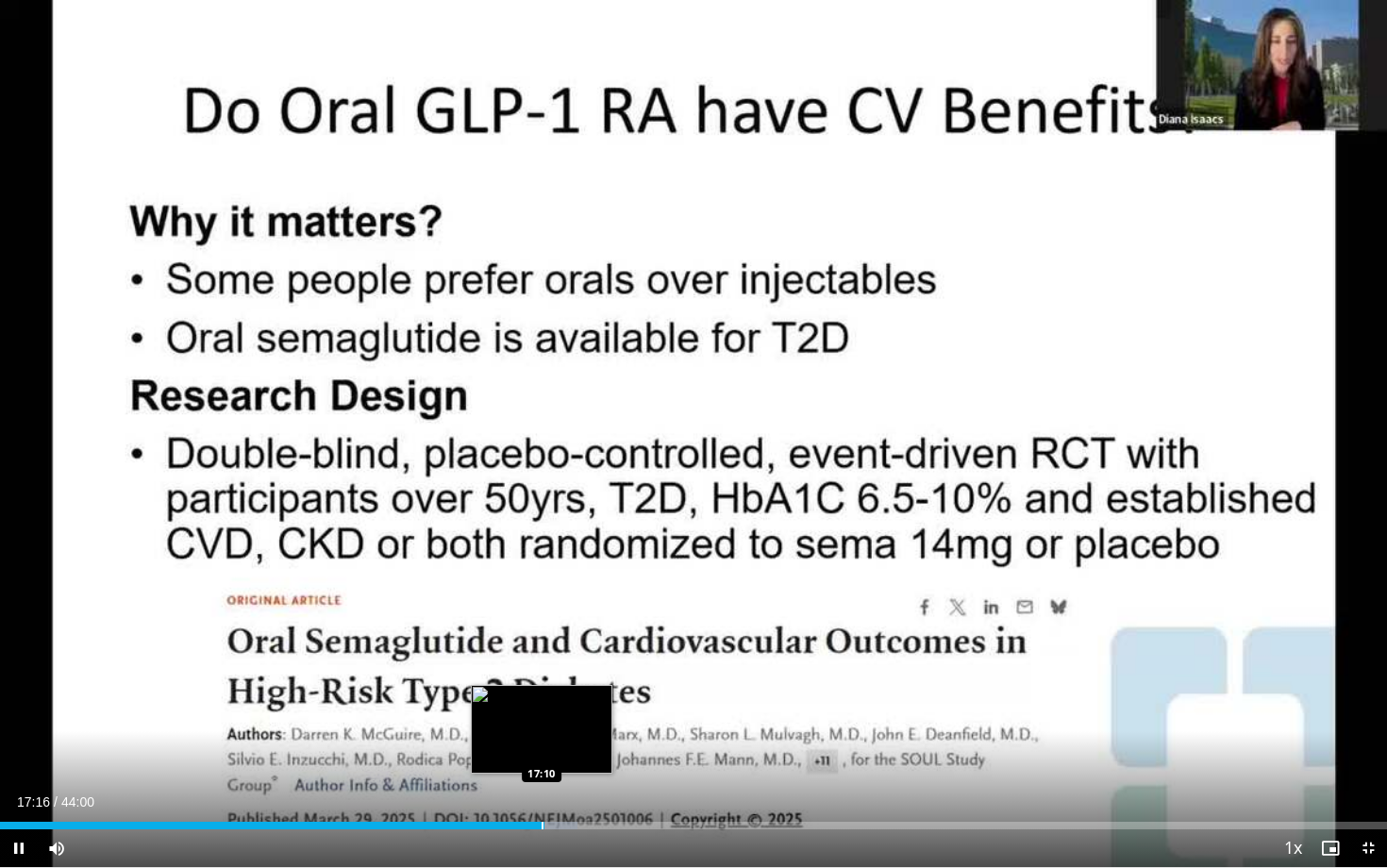 click at bounding box center (543, 826) 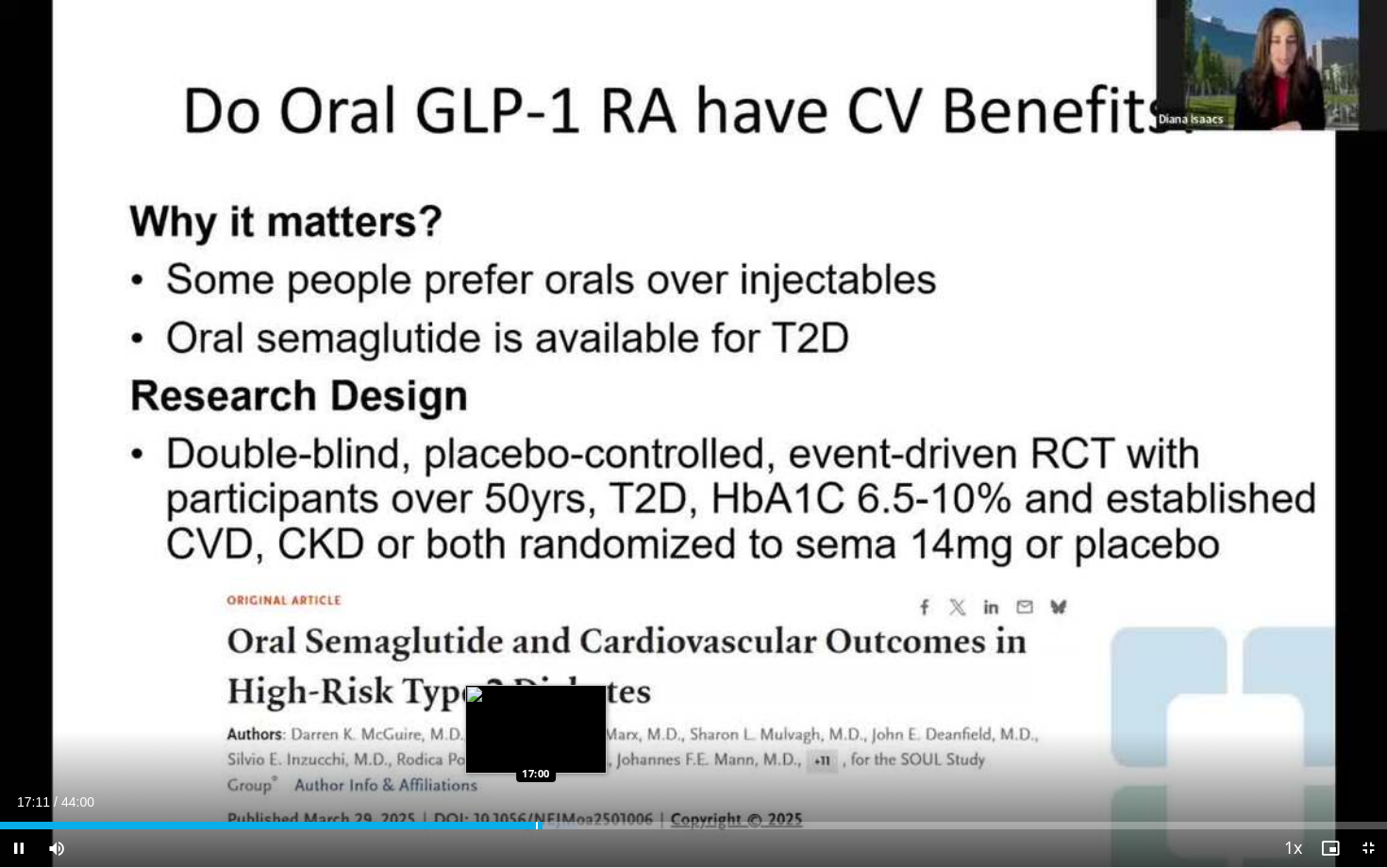 click at bounding box center (537, 826) 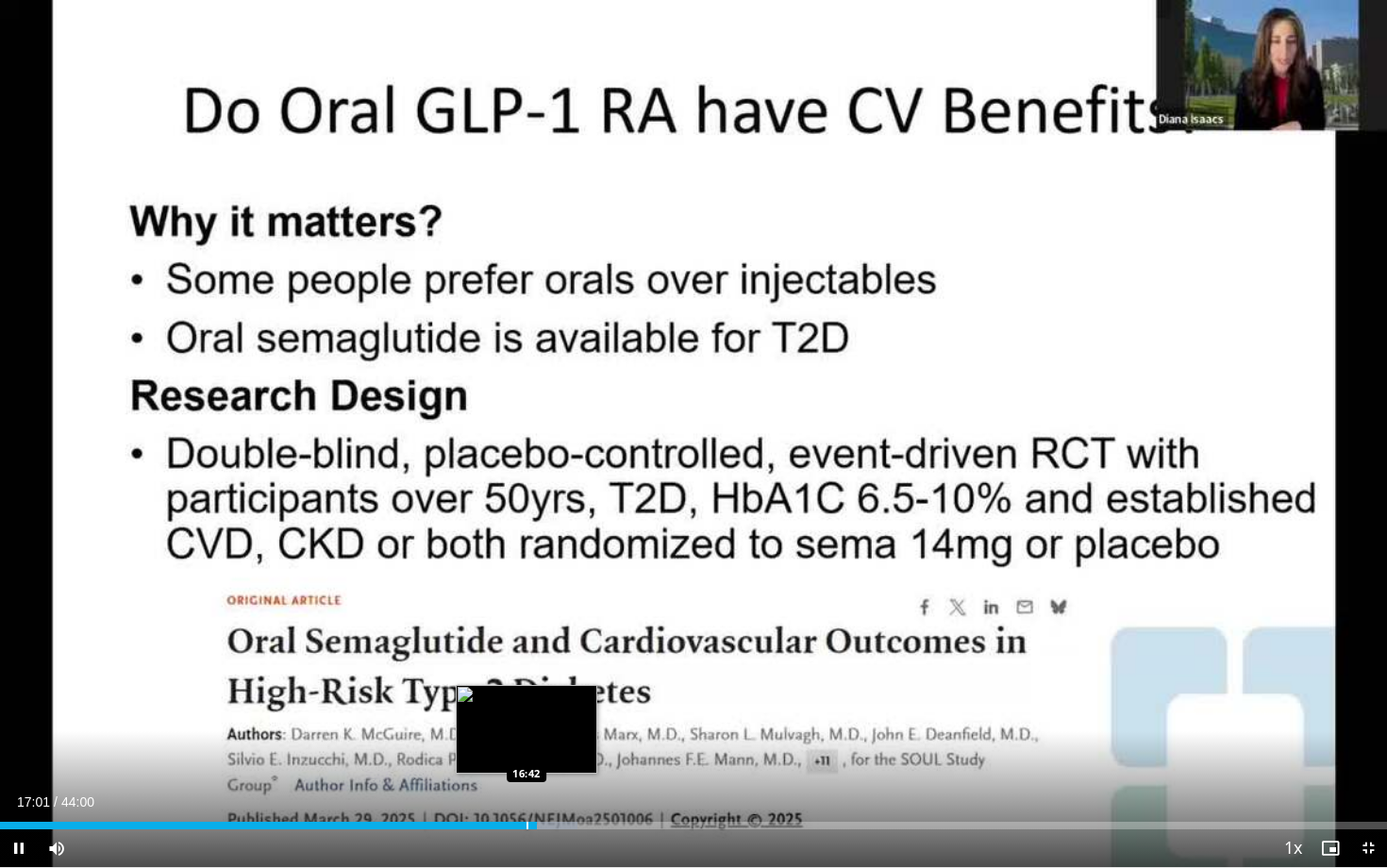 click at bounding box center (527, 826) 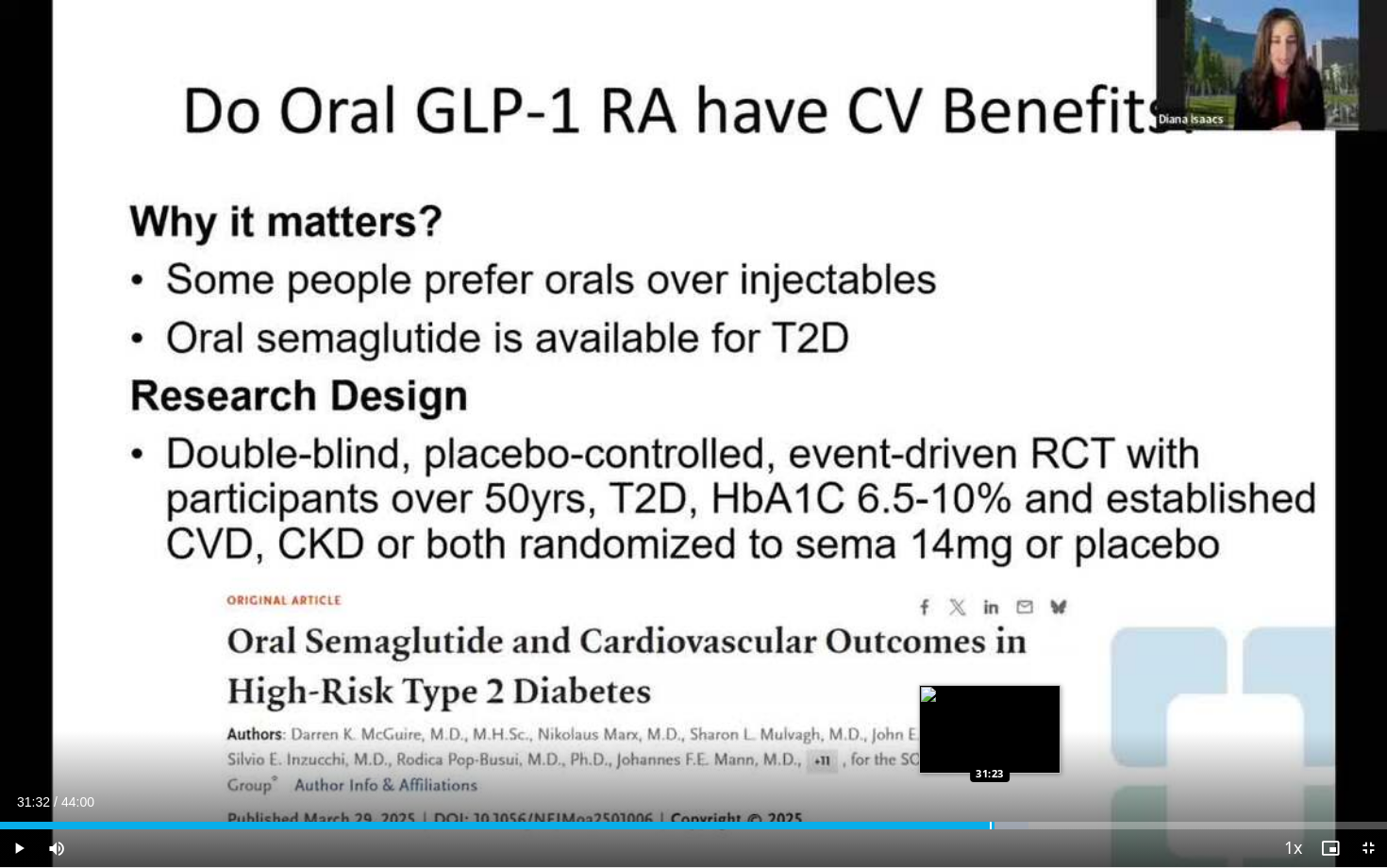 click at bounding box center [991, 826] 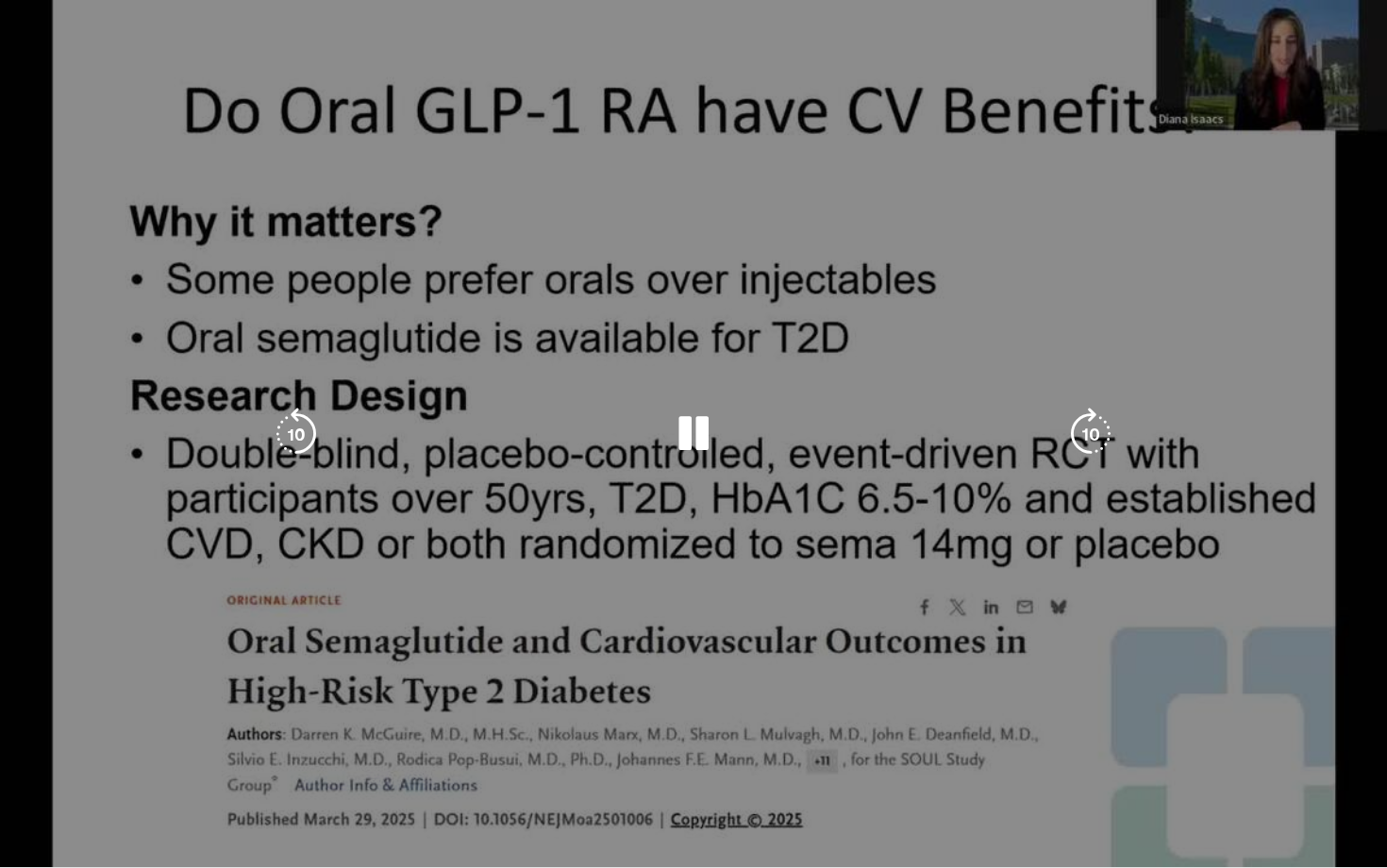 click on "10 seconds
Tap to unmute" at bounding box center (694, 433) 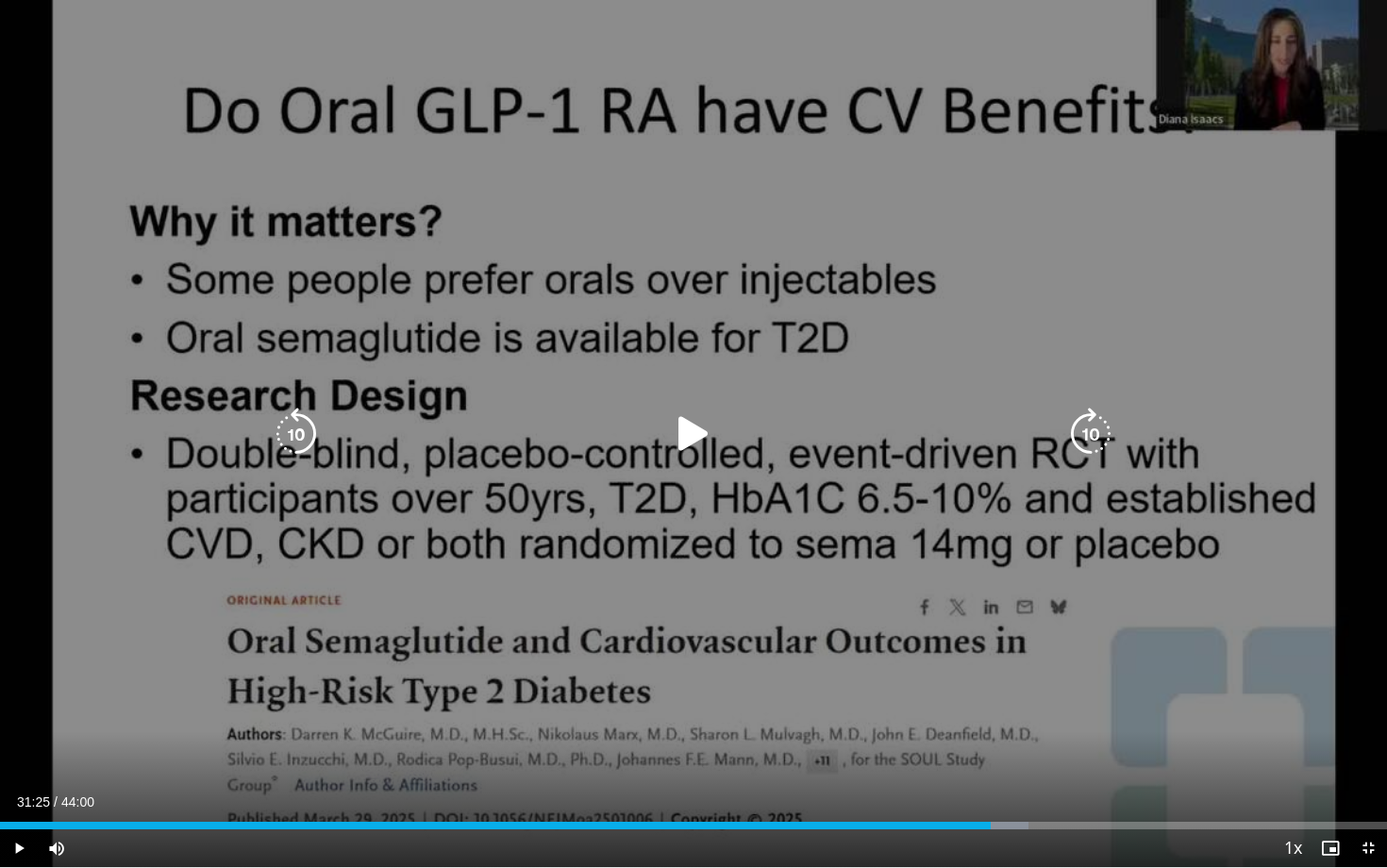 click on "10 seconds
Tap to unmute" at bounding box center (694, 433) 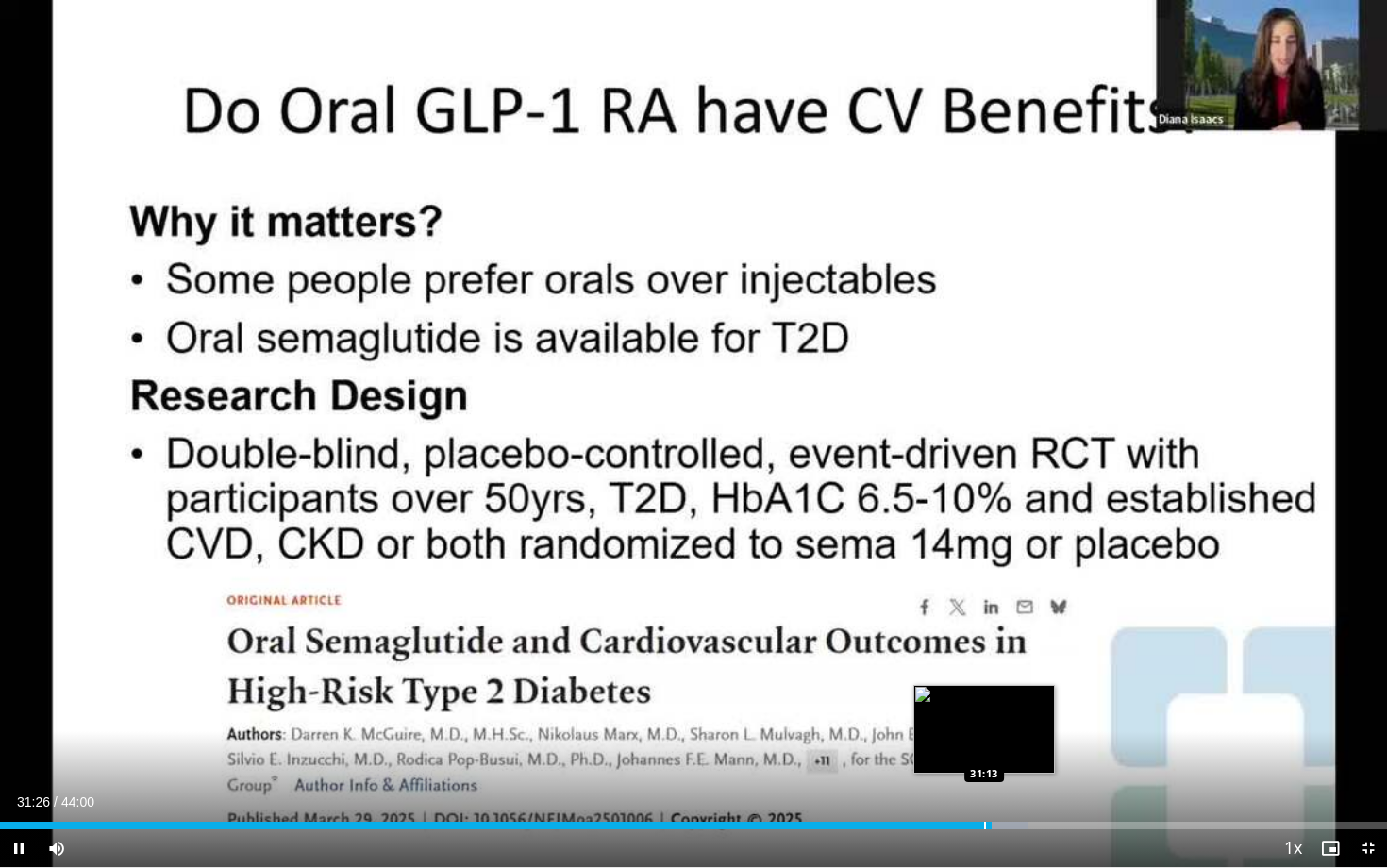 click at bounding box center (985, 826) 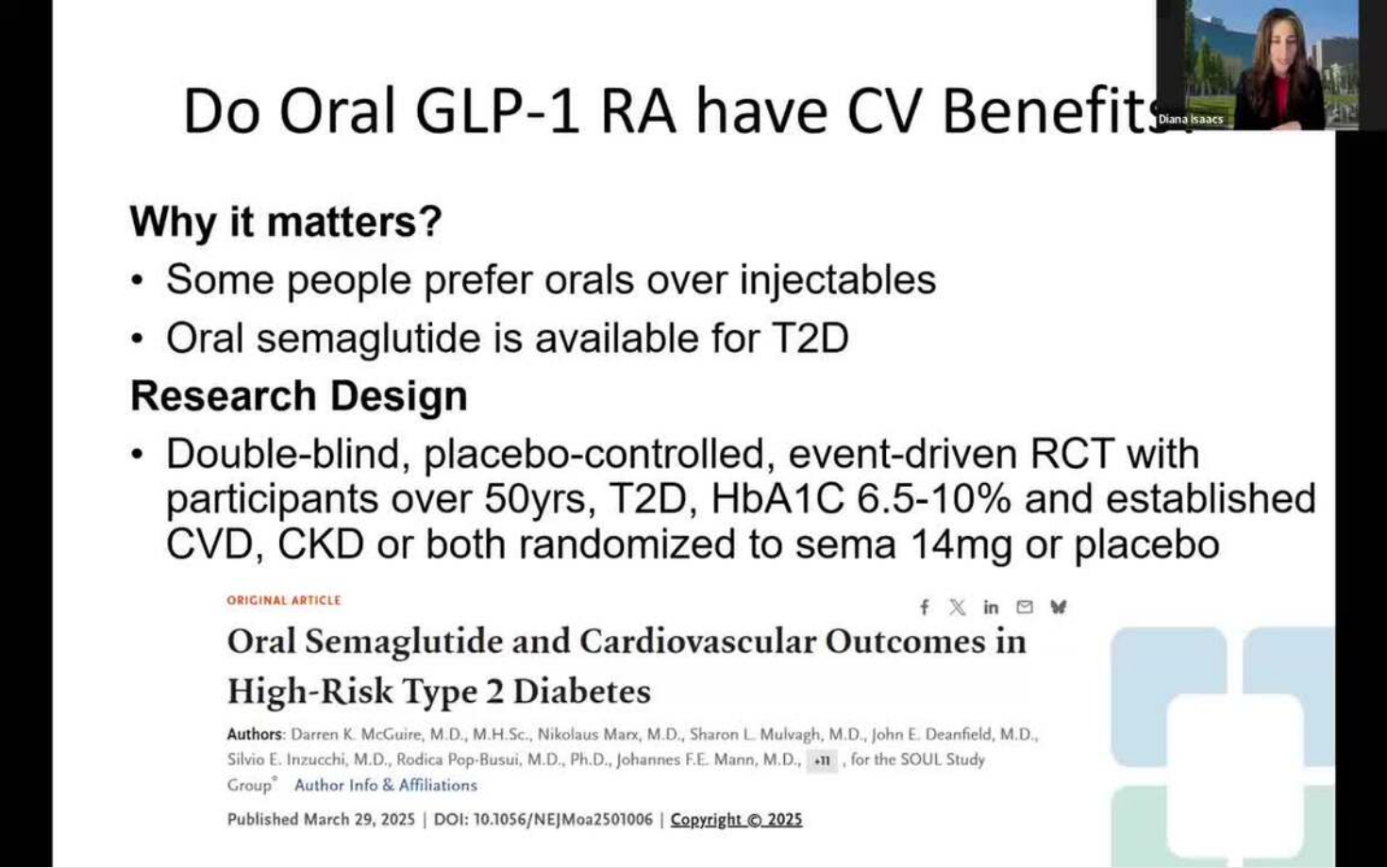 click on "10 seconds
Tap to unmute" at bounding box center [694, 433] 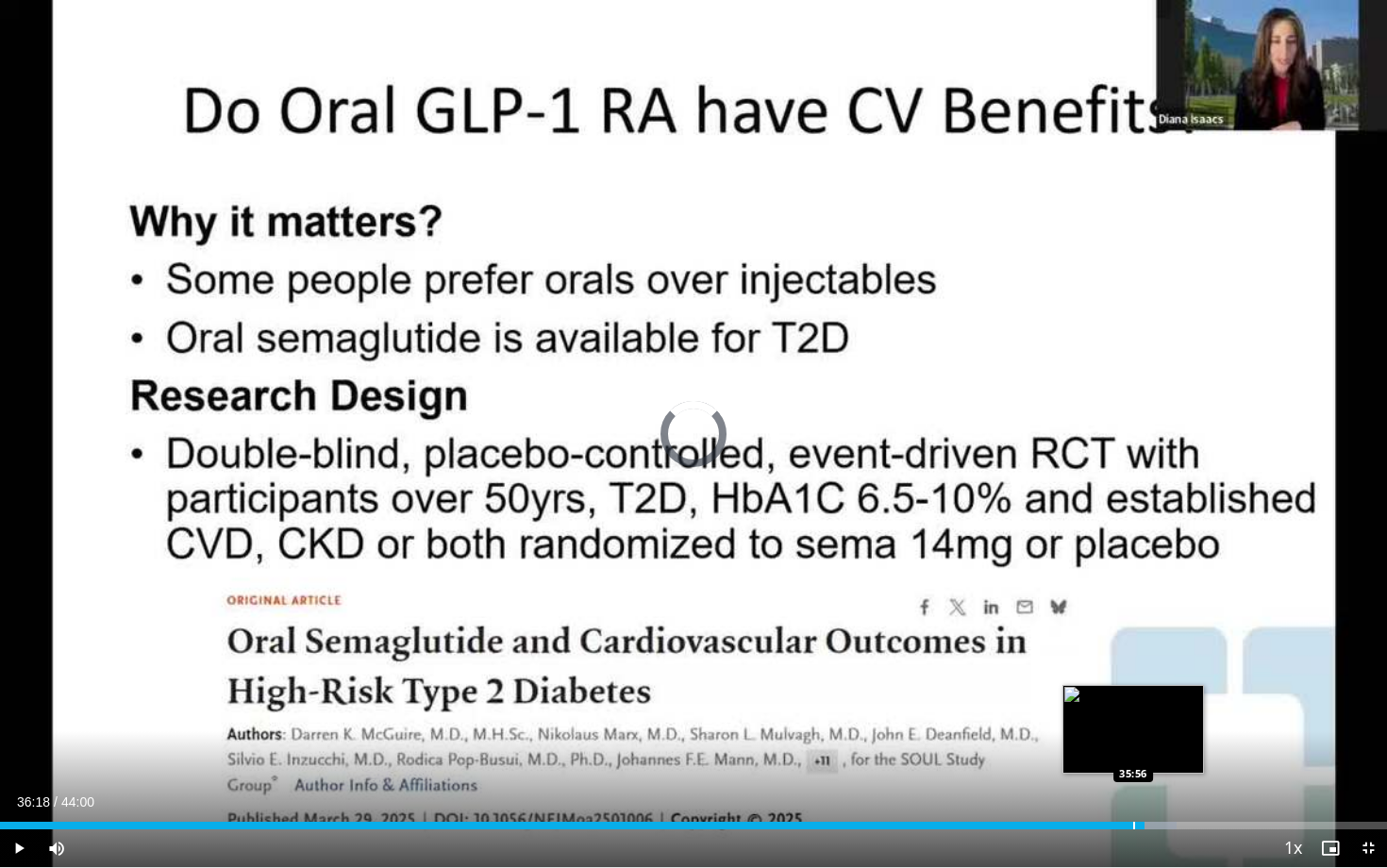click at bounding box center [1134, 826] 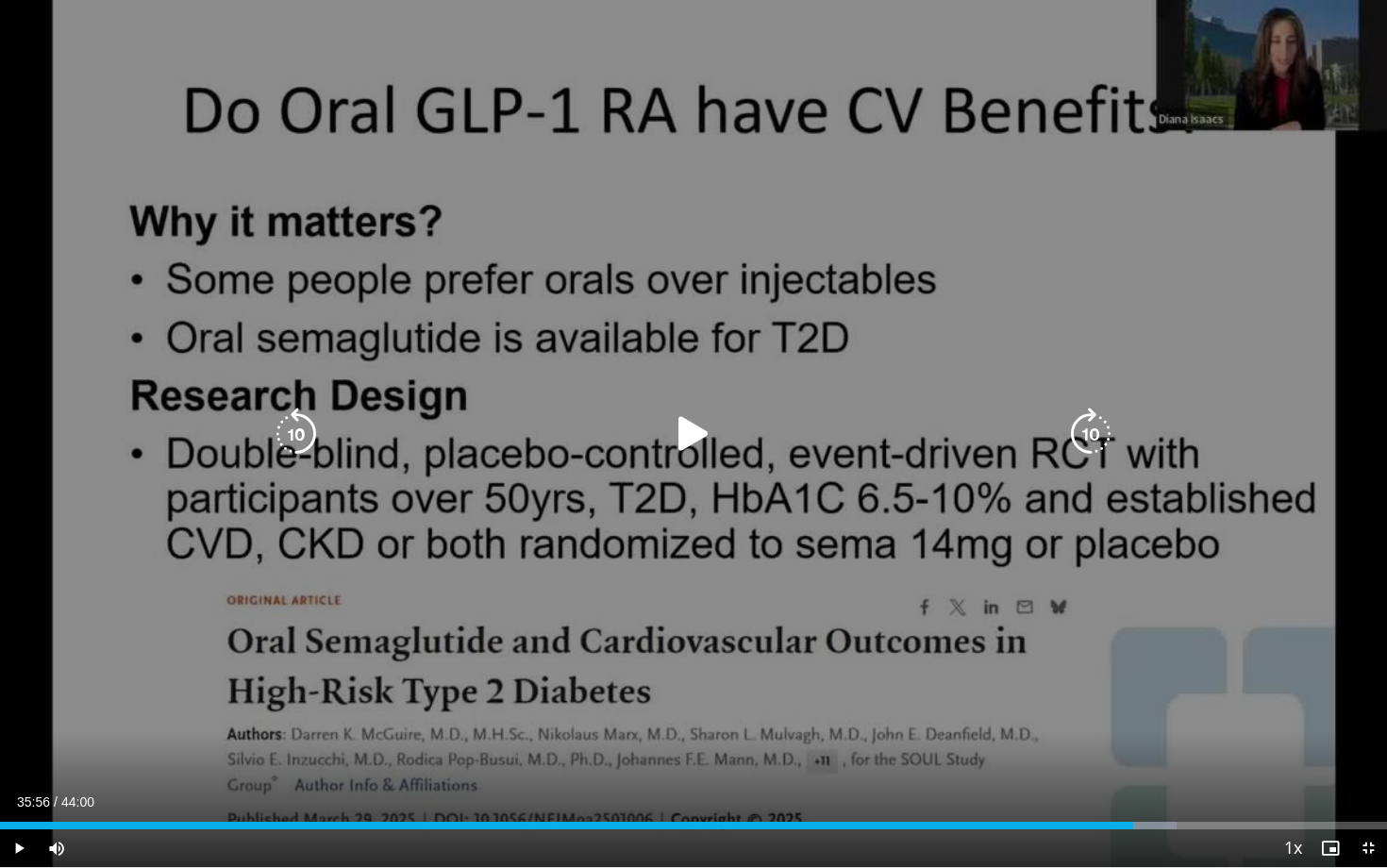 click at bounding box center [694, 434] 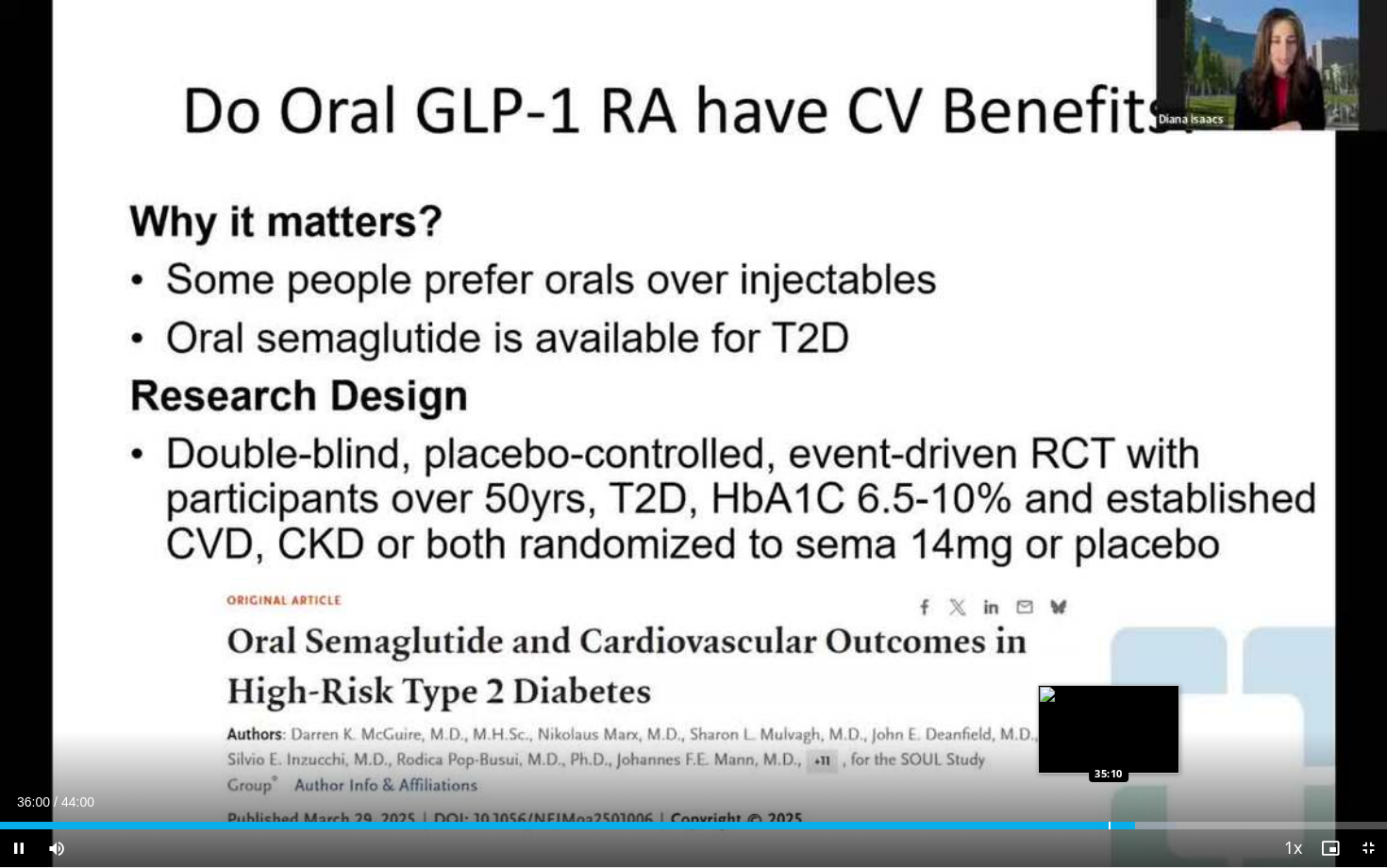 click at bounding box center (1110, 826) 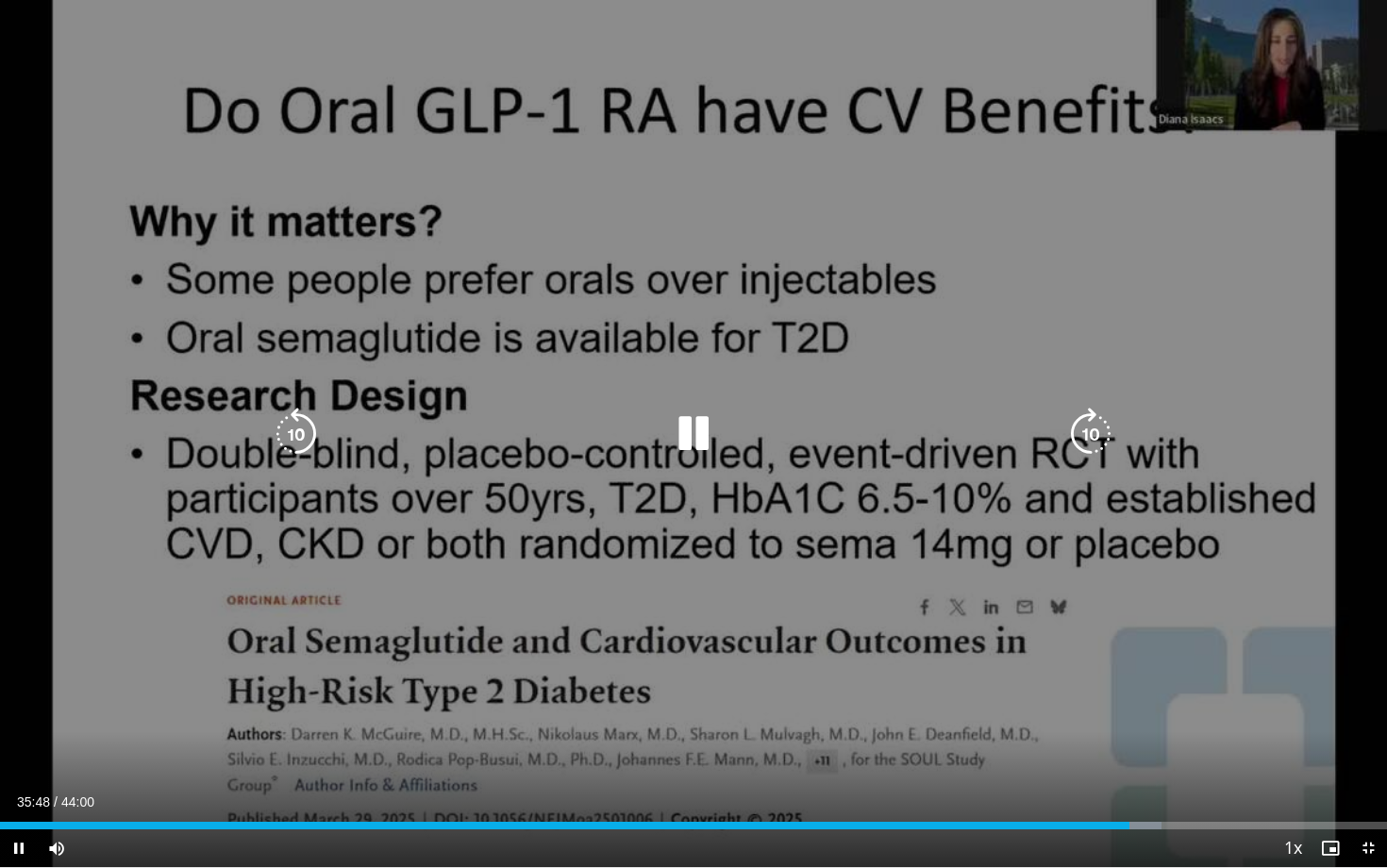 click on "10 seconds
Tap to unmute" at bounding box center [694, 433] 